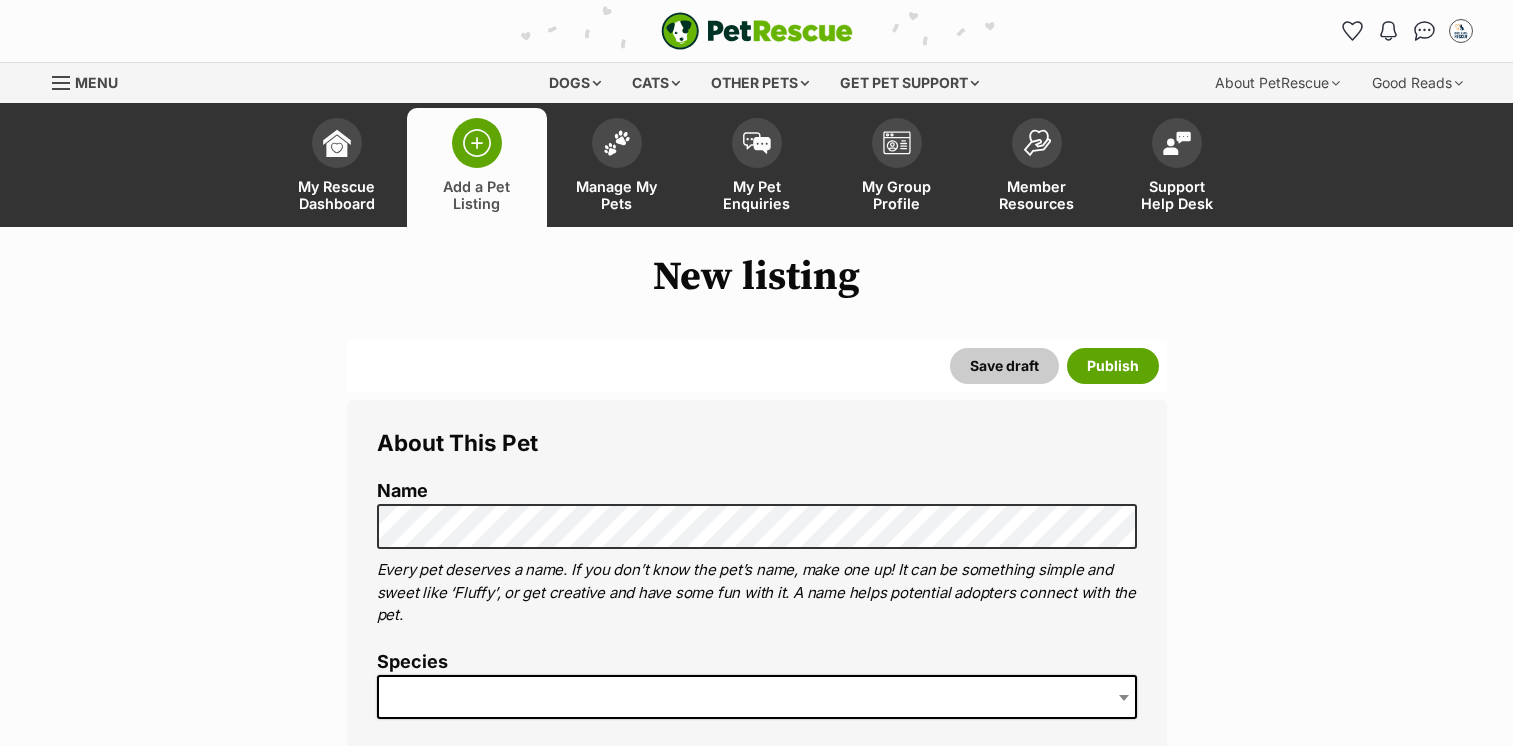 scroll, scrollTop: 0, scrollLeft: 0, axis: both 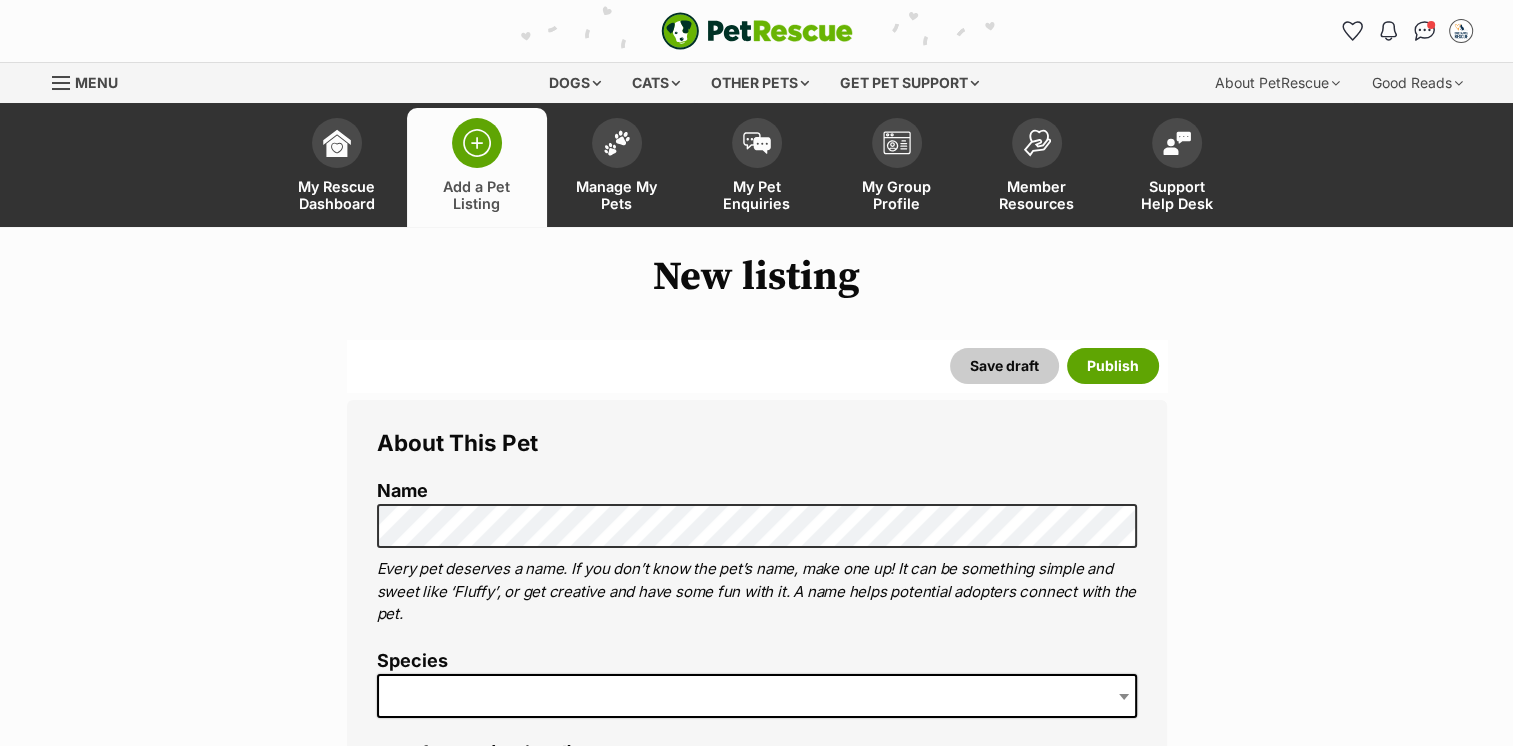 click on "New listing
About This Pet Name
Henlo there, it looks like you might be using the pet name field to indicate that this pet is now on hold - we recommend updating the status to on hold from the listing page instead!
Every pet deserves a name. If you don’t know the pet’s name, make one up! It can be something simple and sweet like ‘Fluffy’, or get creative and have some fun with it. A name helps potential adopters connect with the pet.
Species
Best feature (optional)
The ‘Best Feature’ is a short phrase (25 characters or less) that summarises a positive feature or characteristic that will help the pet stand out - for example “Good with kids” or “I’m cat-friendly!” or “I love the car” etc. This appears below the pet’s name in the search results, and on the pet’s profile page.
Personality 8000  characters remaining
How to write a great pet profile  for more tips and our  Pet Listing Rules  for more info.
Generate a profile using AI
Beta" at bounding box center (756, 3560) 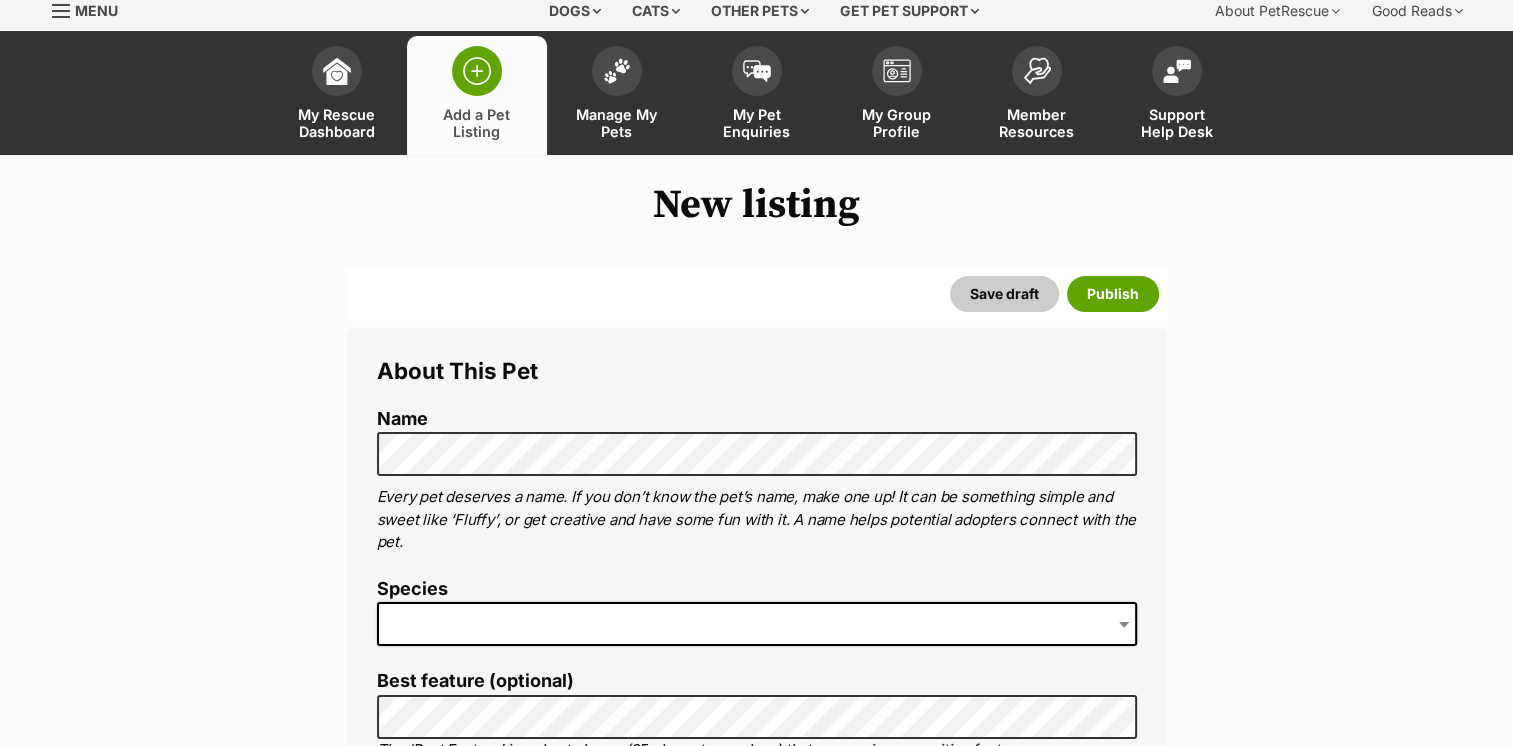 scroll, scrollTop: 200, scrollLeft: 0, axis: vertical 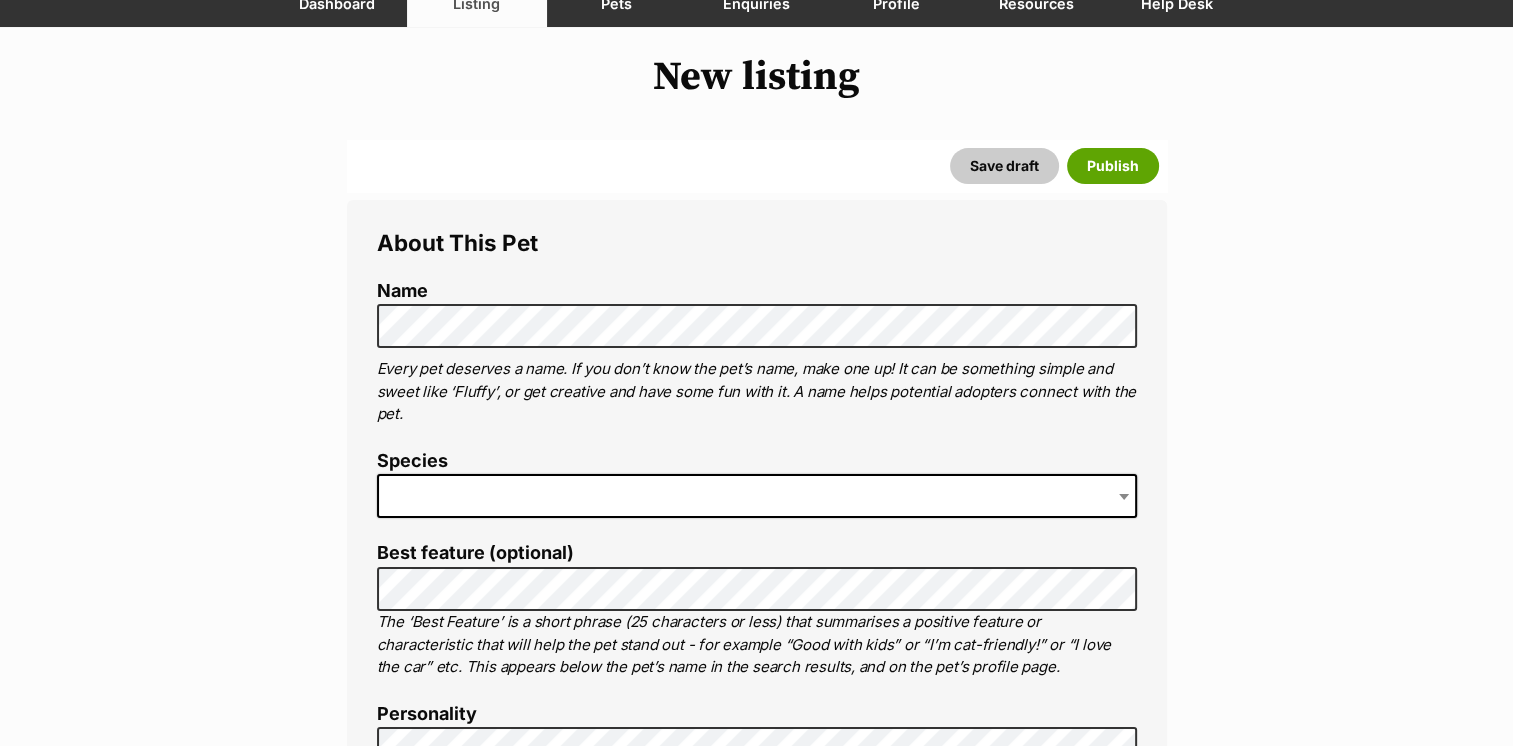 click at bounding box center (757, 496) 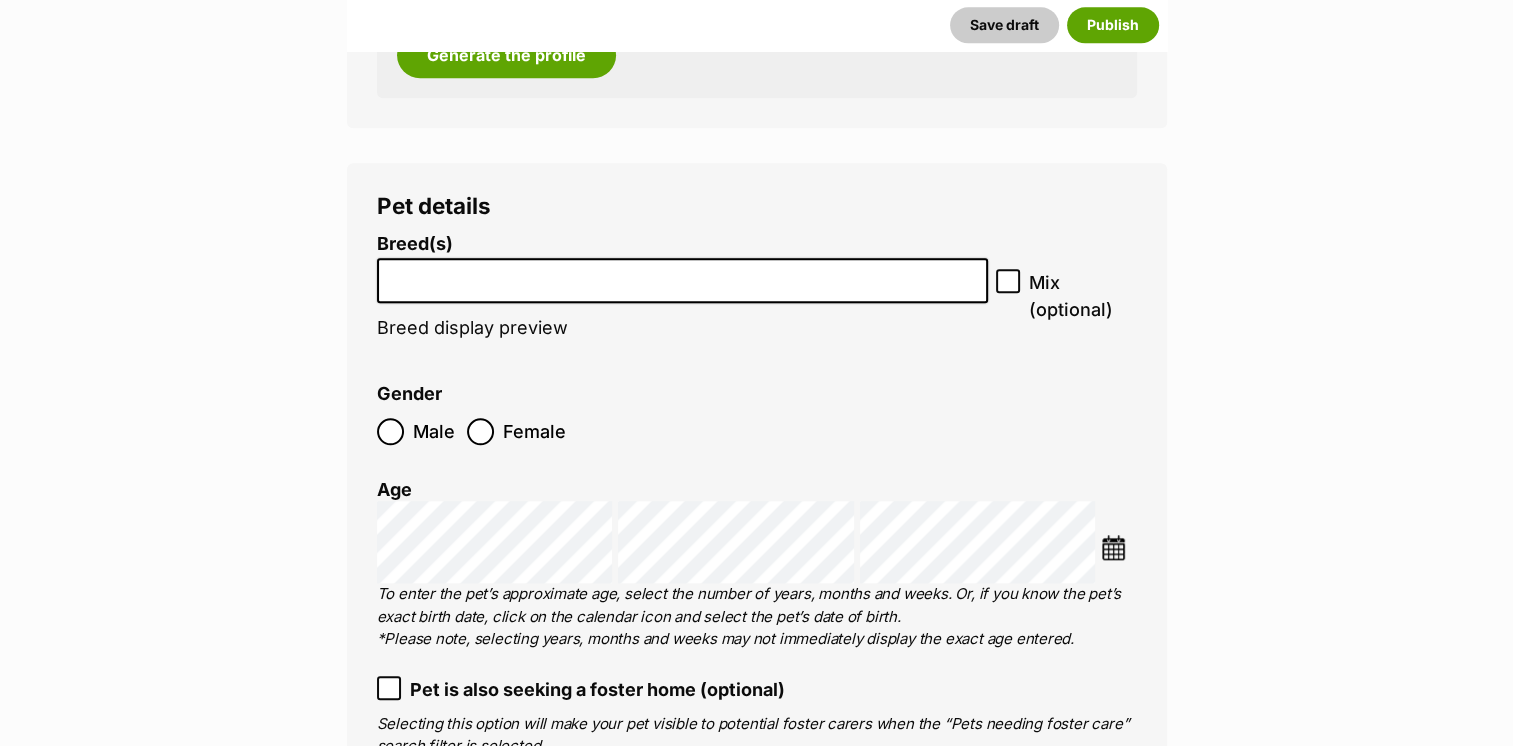 scroll, scrollTop: 2000, scrollLeft: 0, axis: vertical 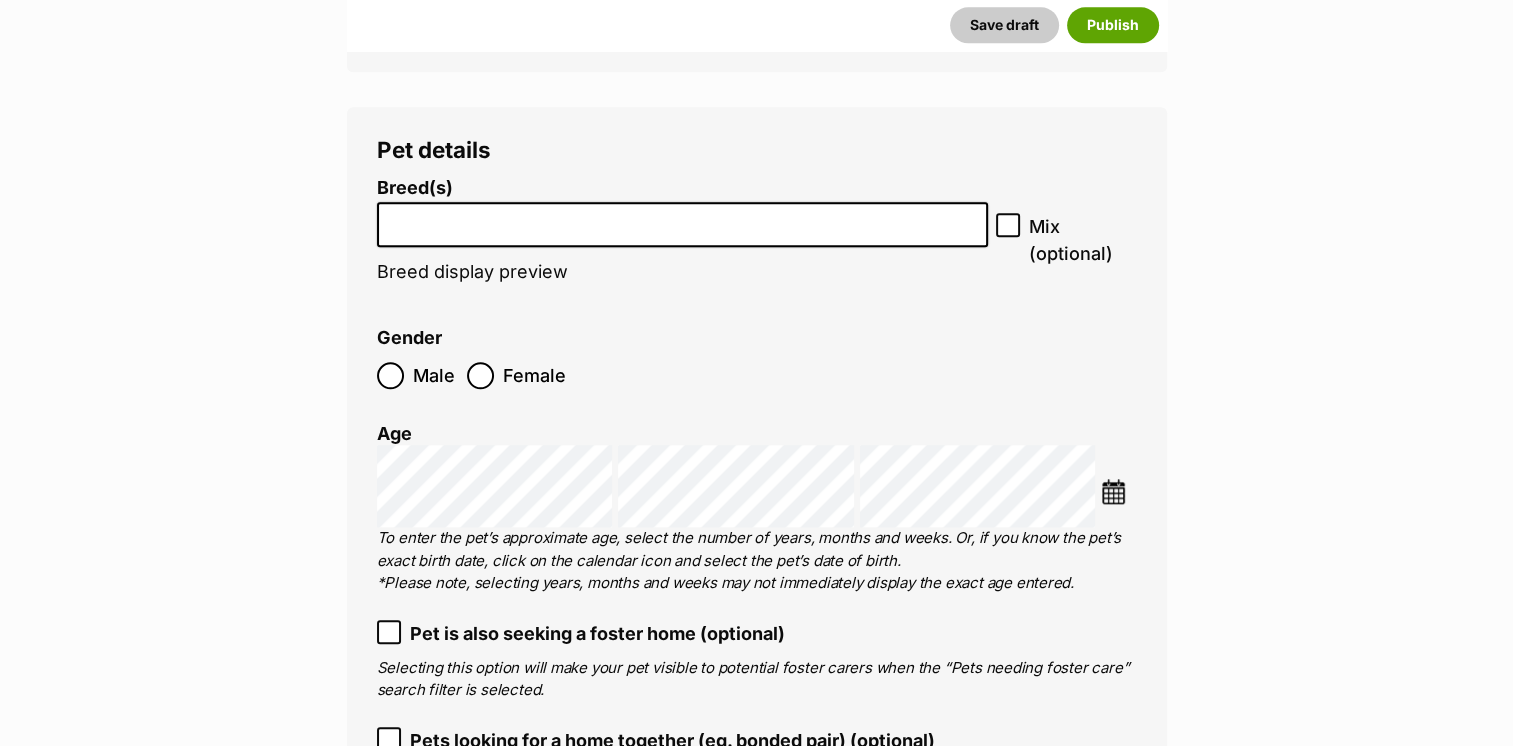 click at bounding box center (683, 224) 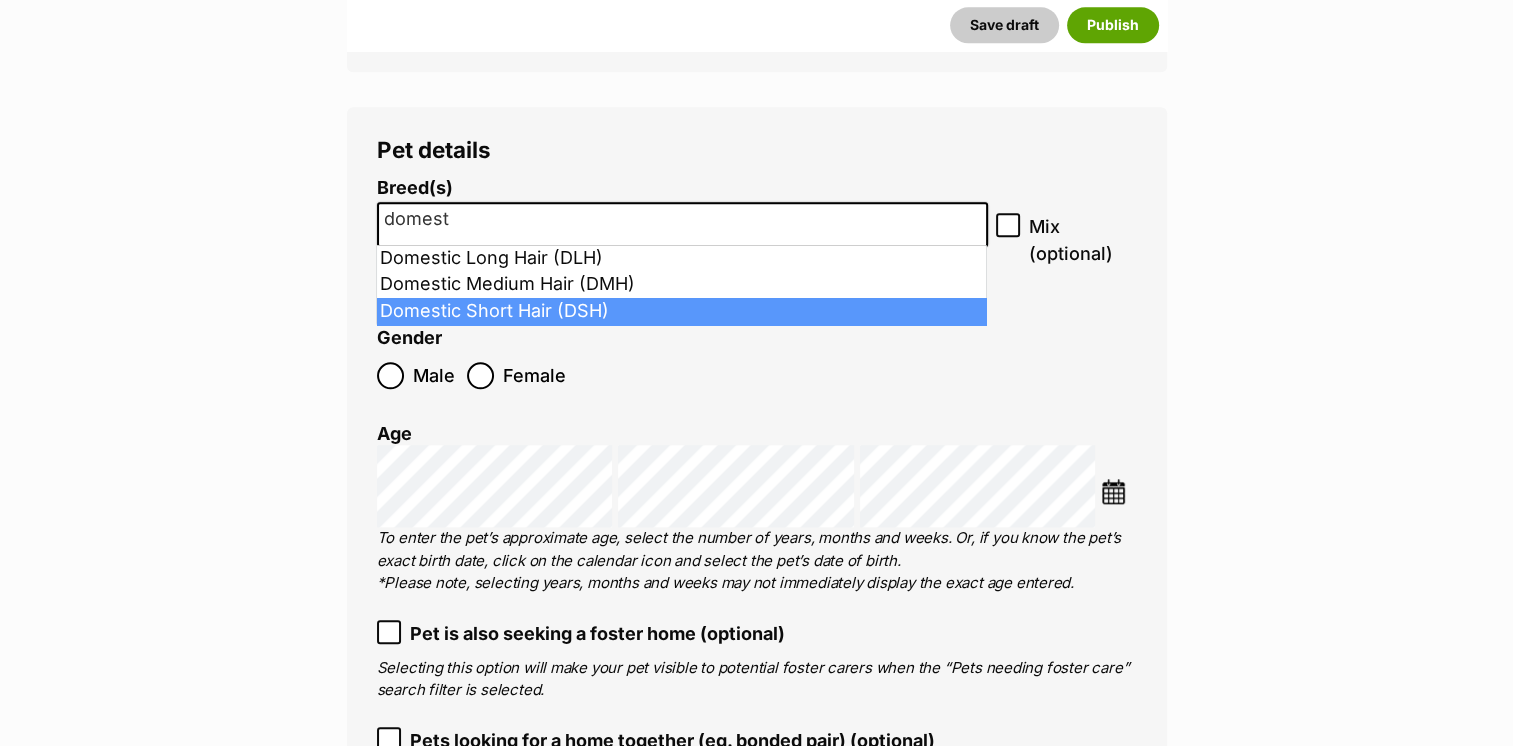 type on "domest" 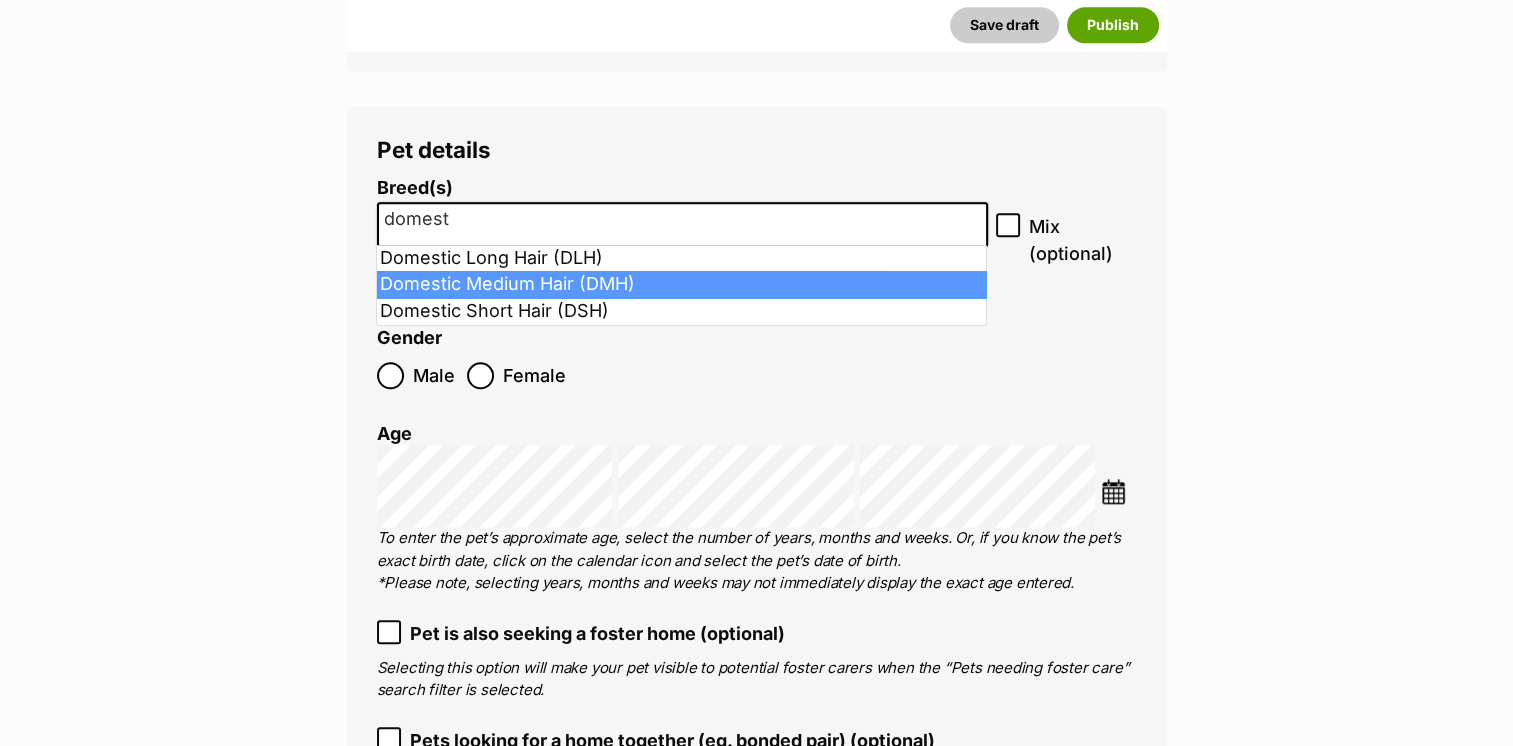 select on "252101" 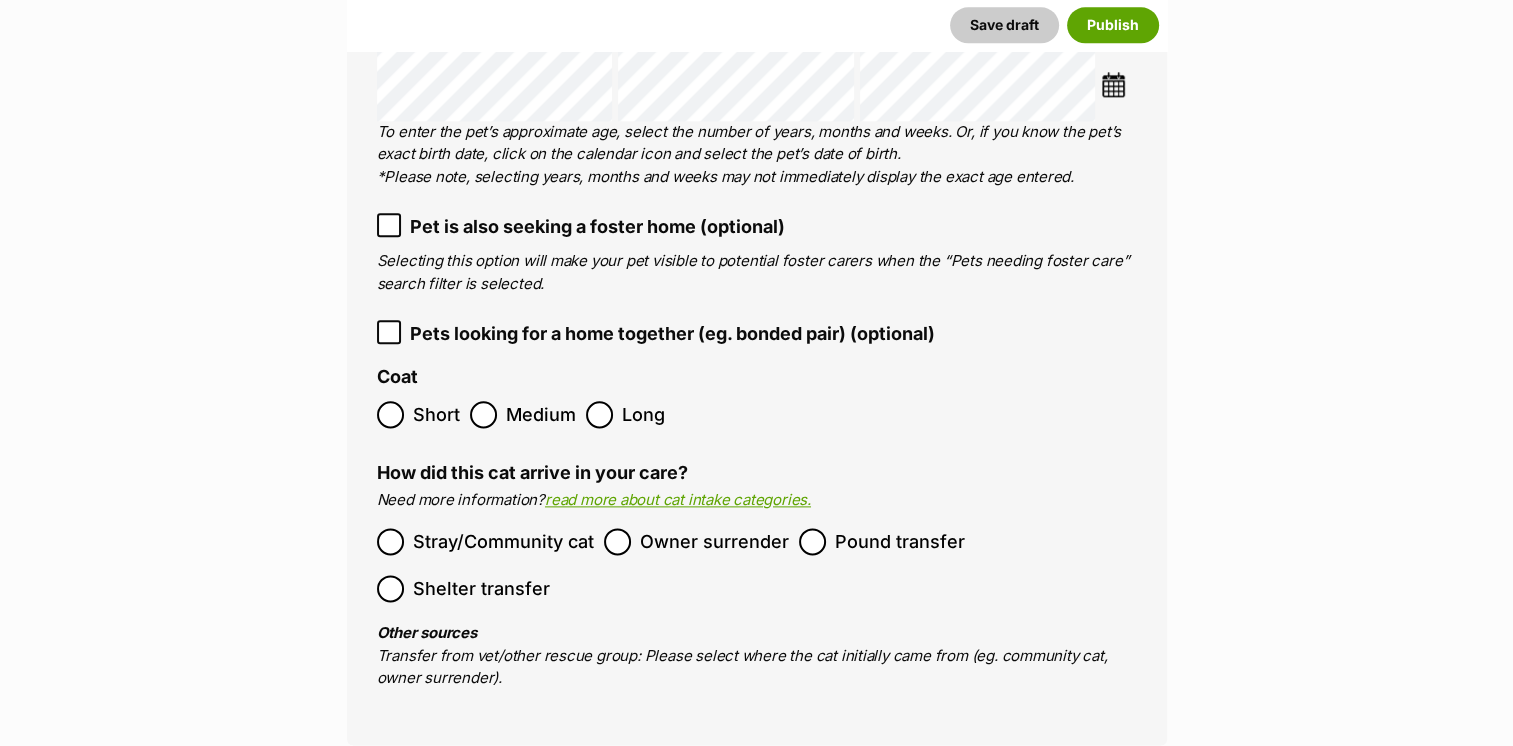 scroll, scrollTop: 2500, scrollLeft: 0, axis: vertical 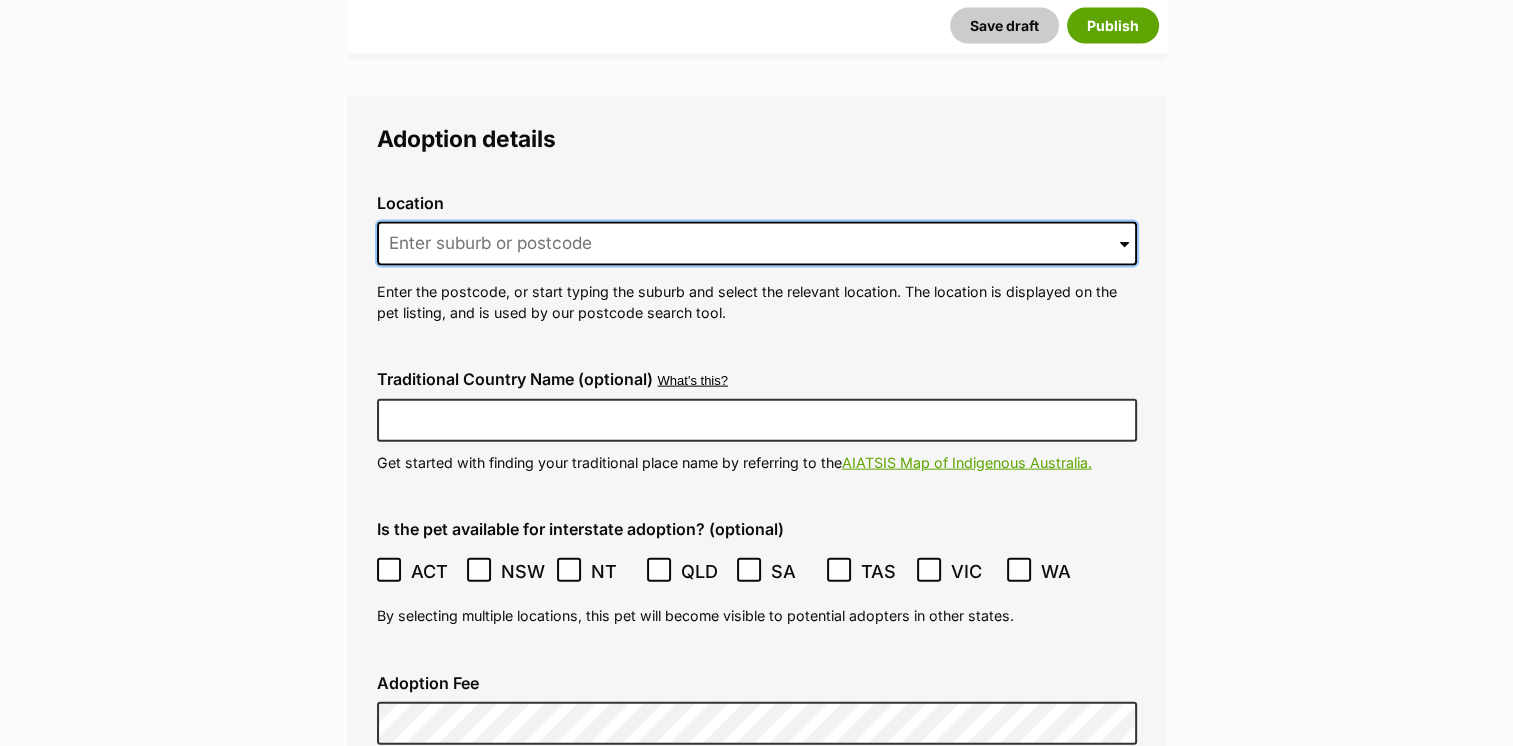 click at bounding box center (757, 244) 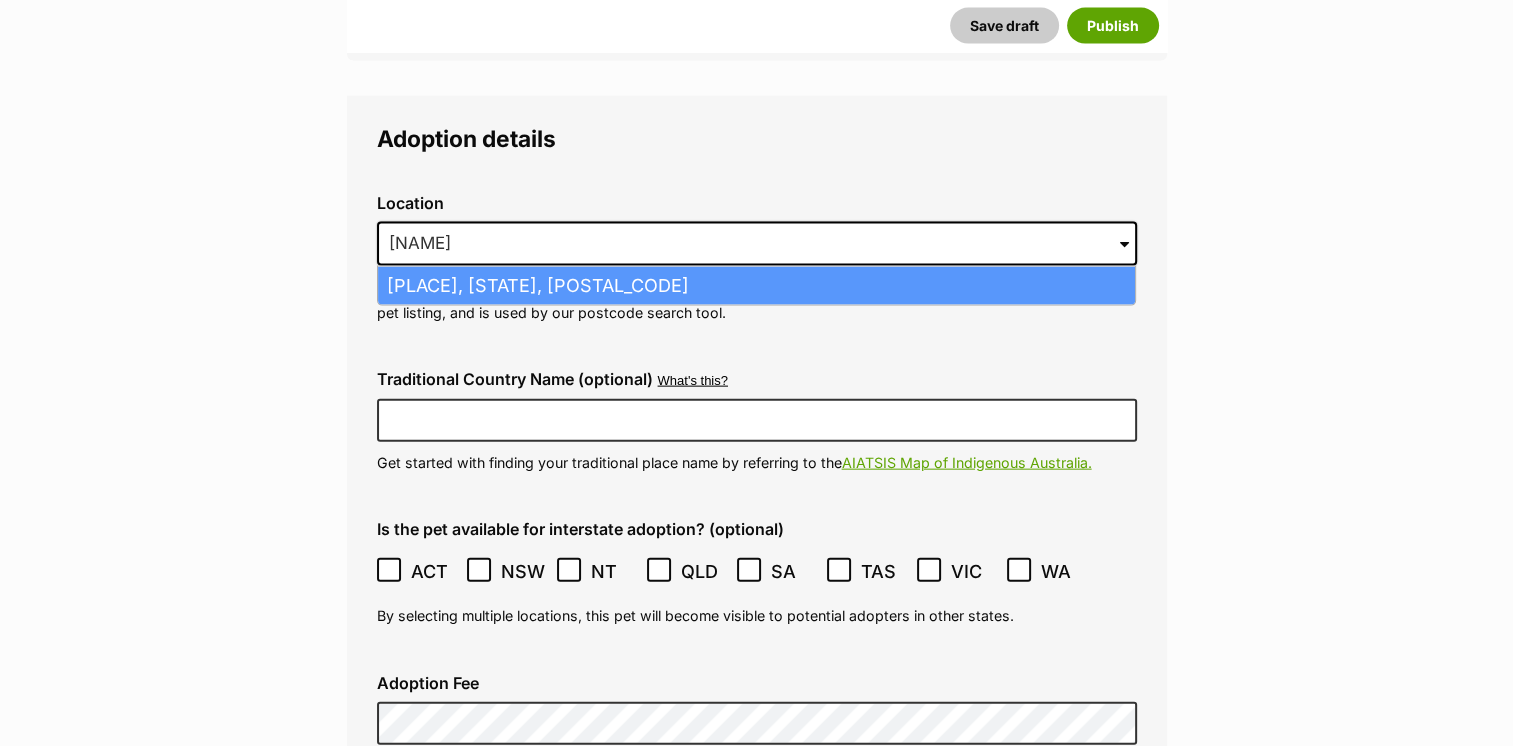 click on "Mickleham, Victoria, 3064" at bounding box center (756, 286) 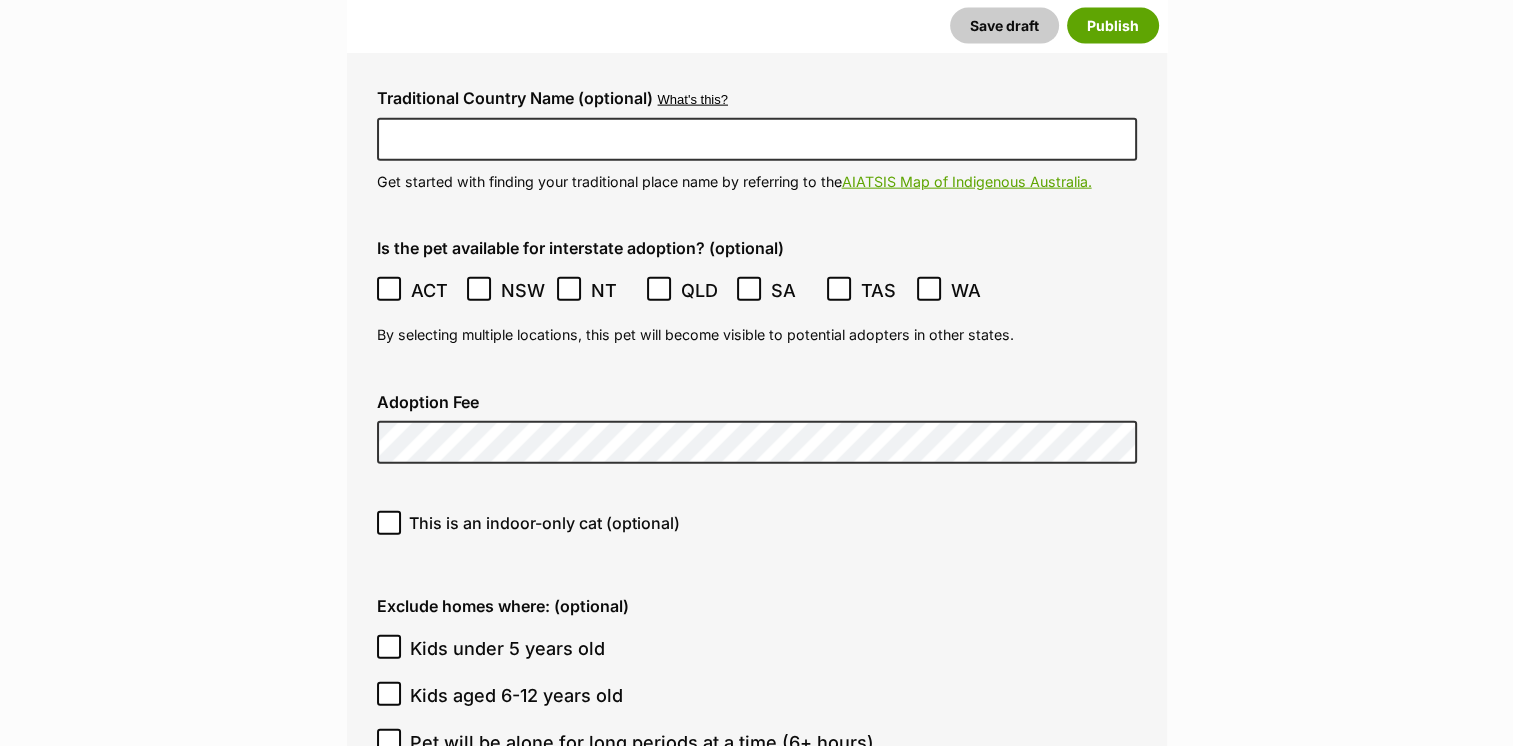 scroll, scrollTop: 4800, scrollLeft: 0, axis: vertical 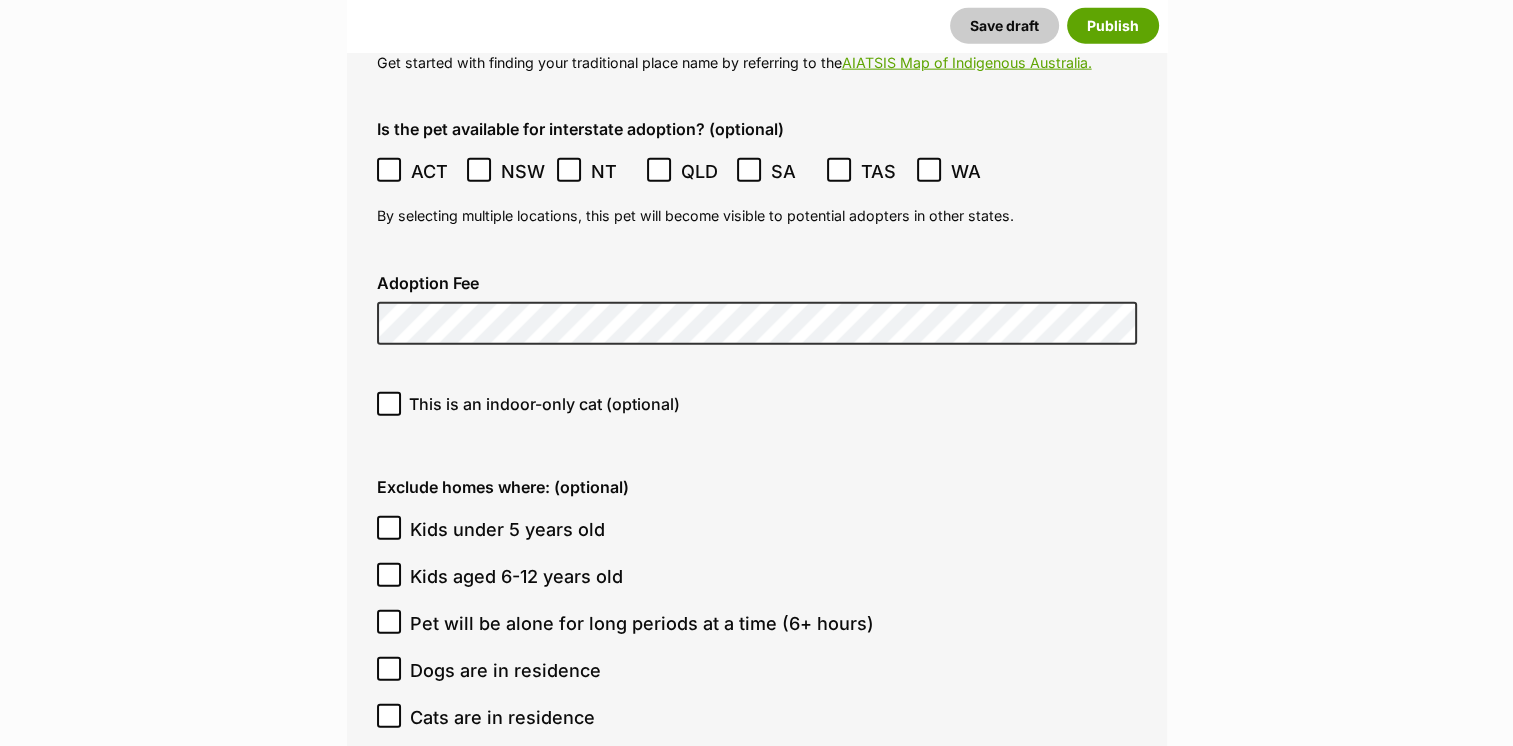 click on "This is an indoor-only cat (optional)" at bounding box center [757, 411] 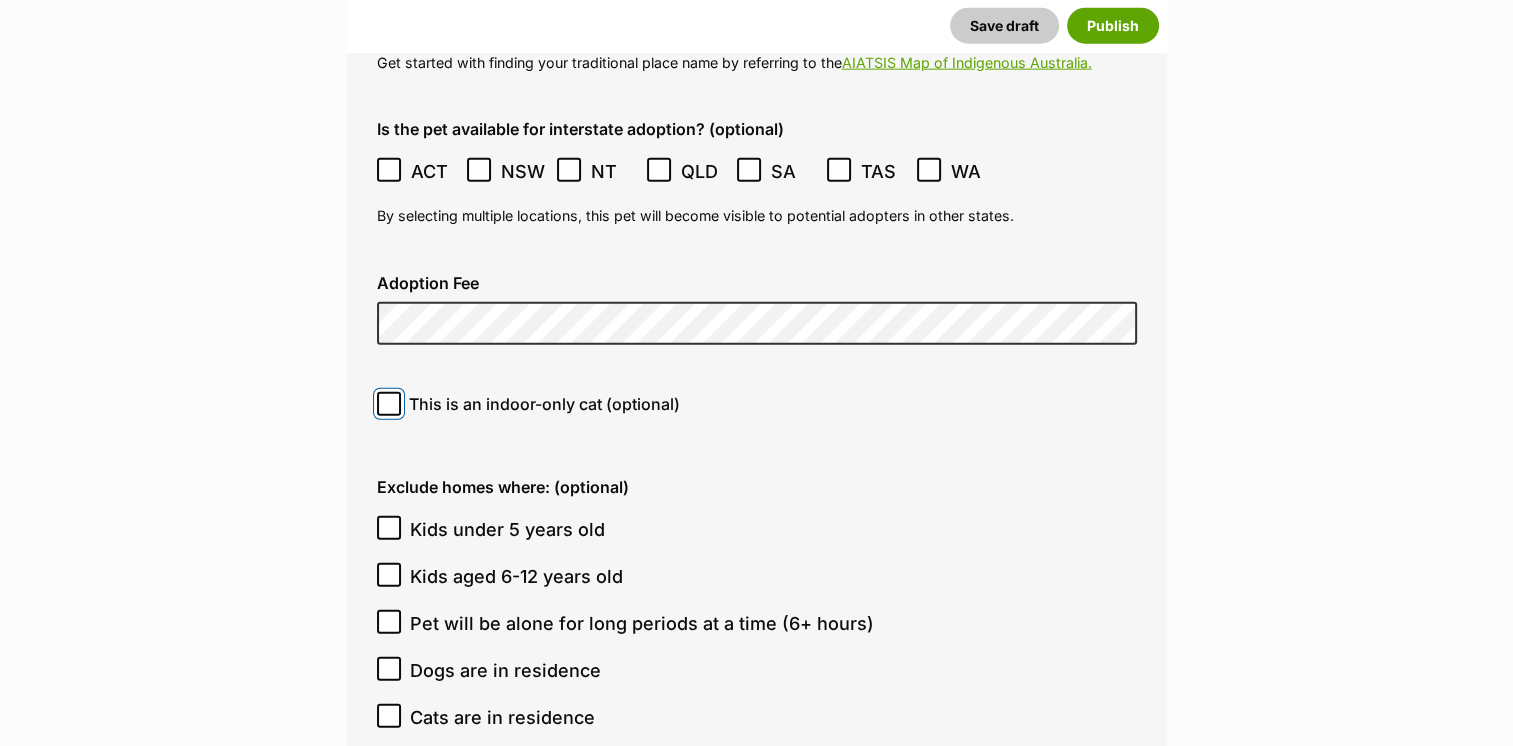 click on "This is an indoor-only cat (optional)" at bounding box center (389, 404) 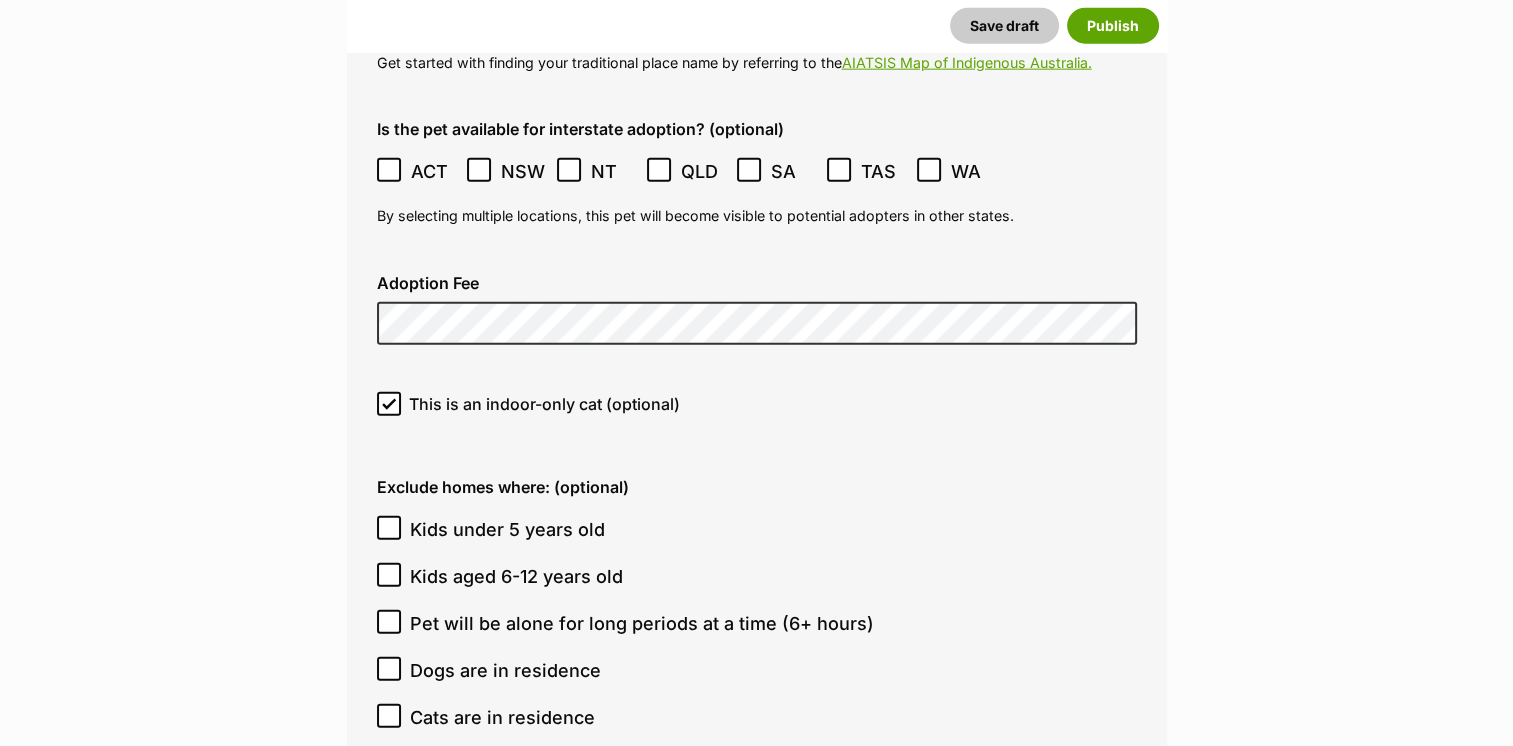click 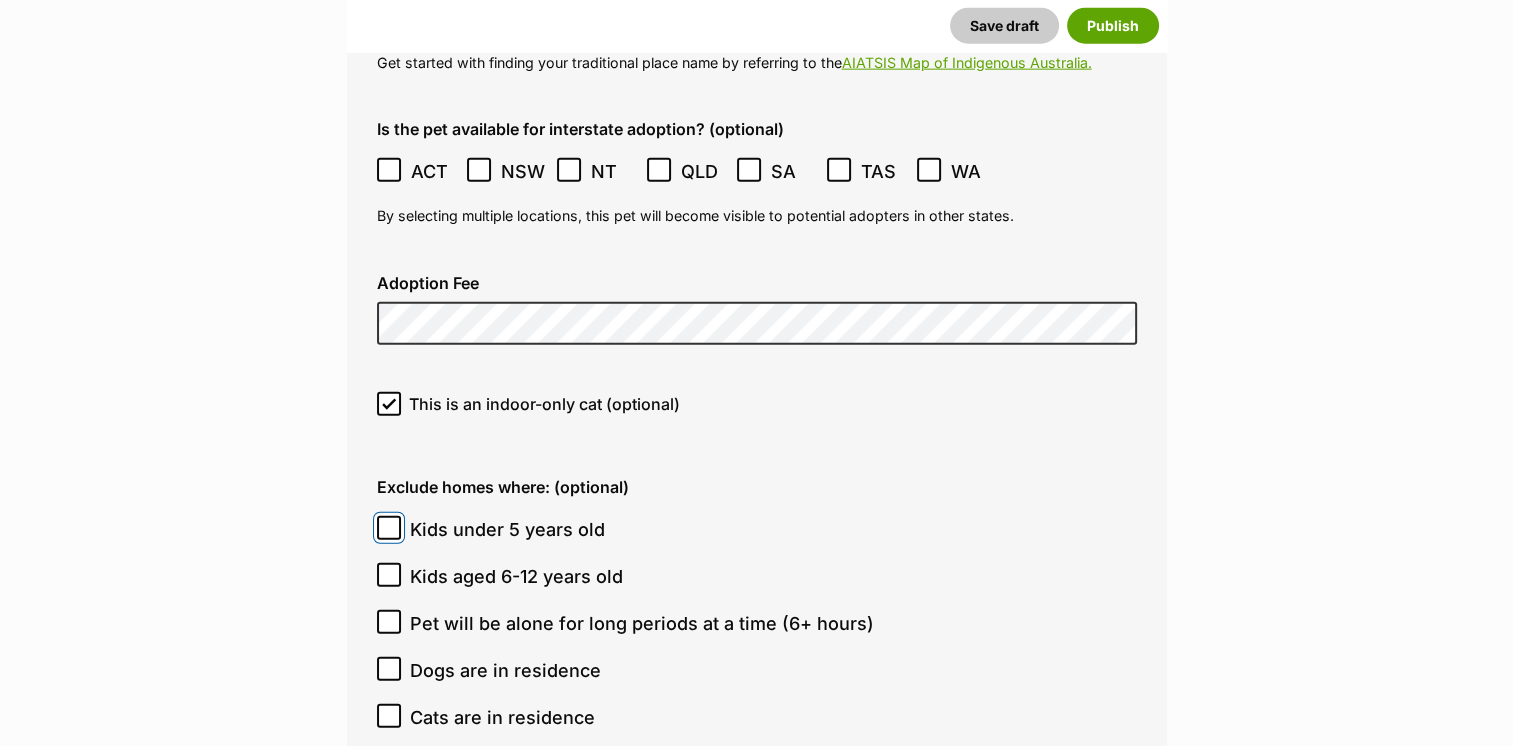 click on "Kids under 5 years old" at bounding box center [389, 528] 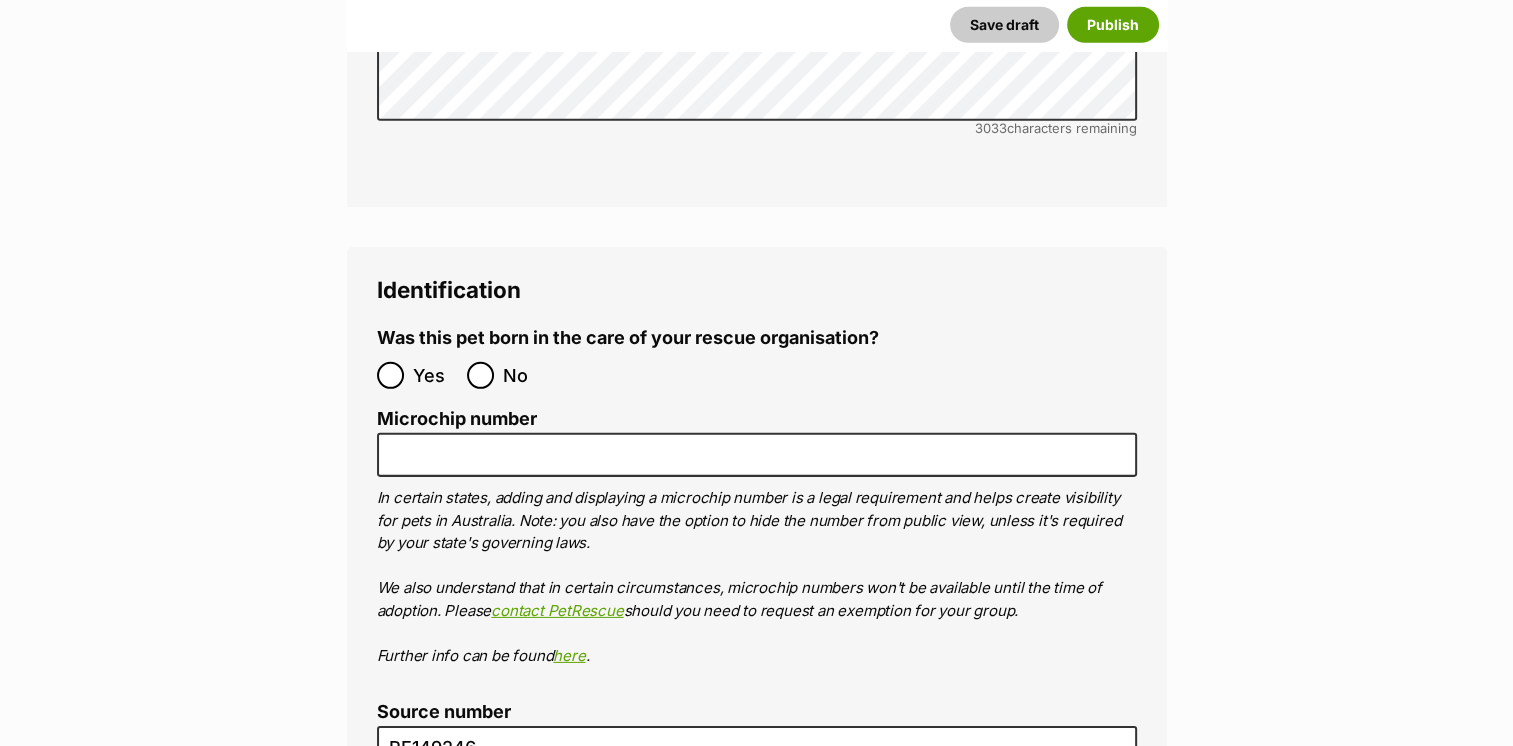 scroll, scrollTop: 6300, scrollLeft: 0, axis: vertical 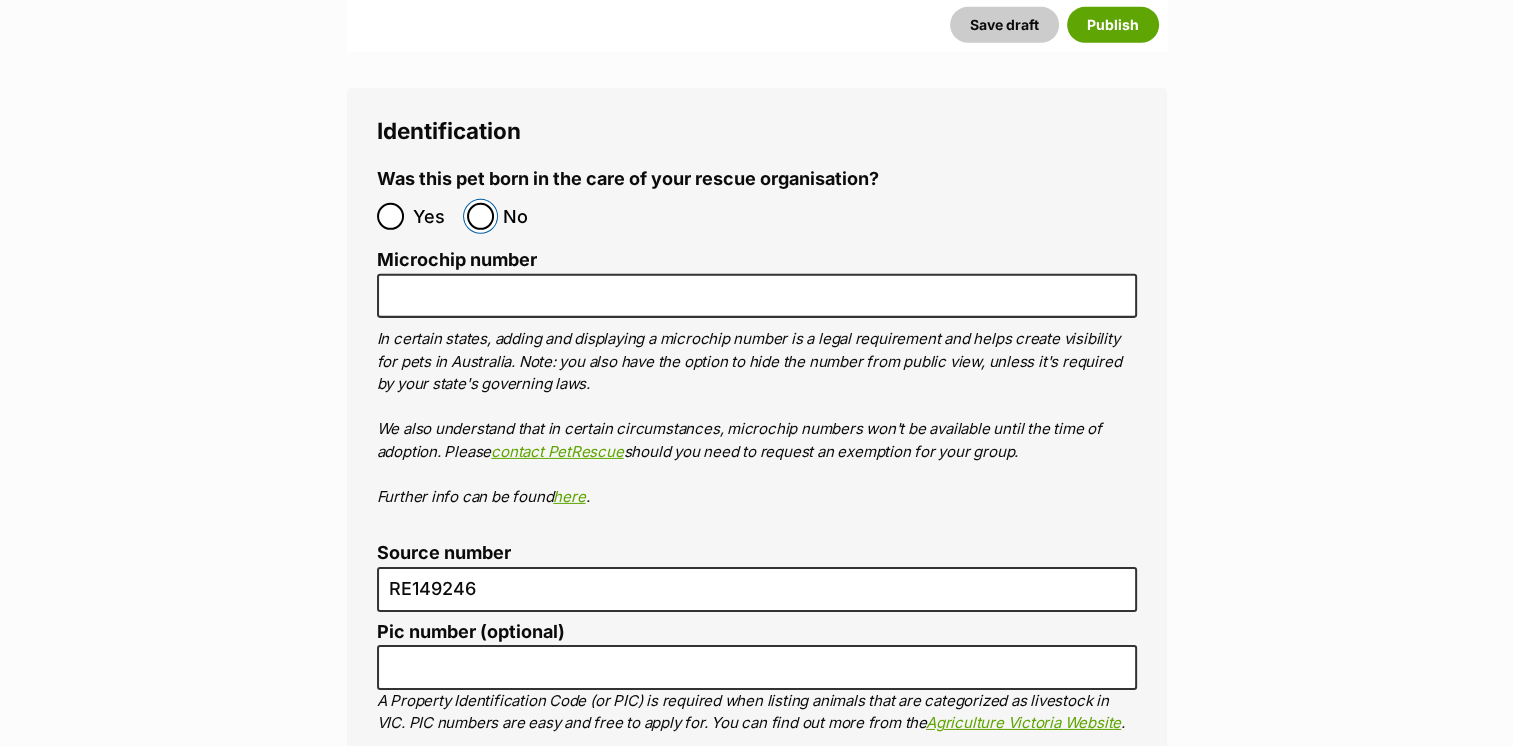 click on "No" at bounding box center [480, 216] 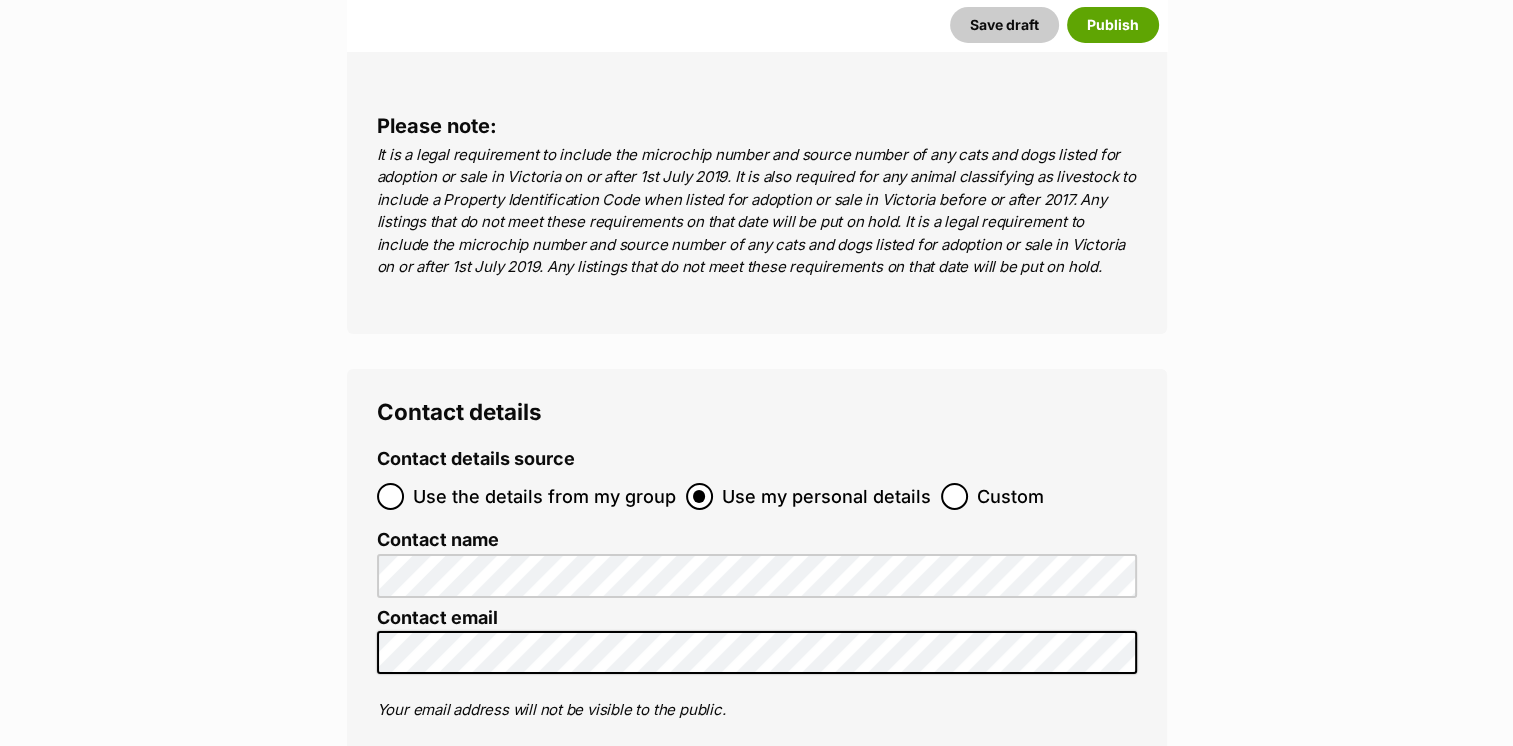 scroll, scrollTop: 7100, scrollLeft: 0, axis: vertical 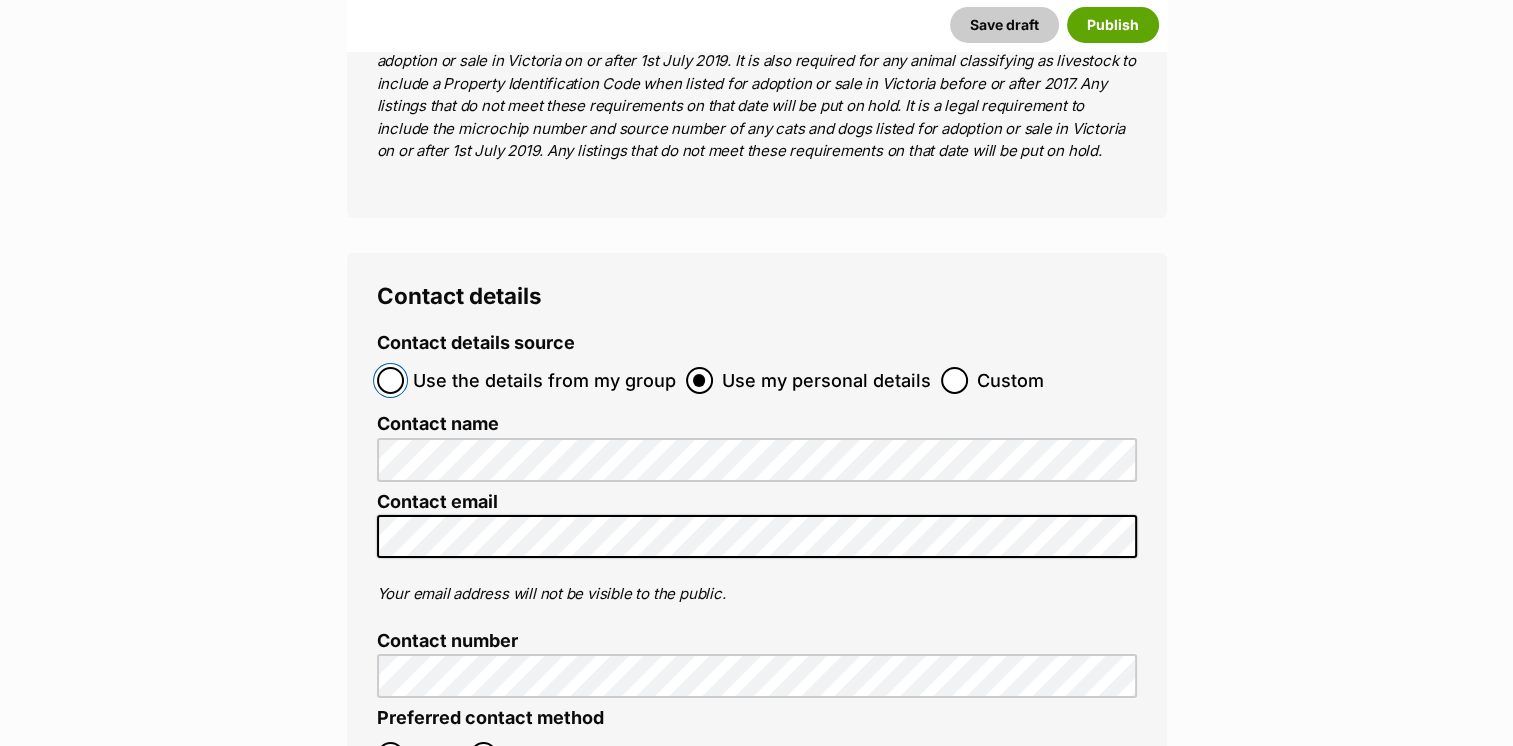 click on "Use the details from my group" at bounding box center (390, 380) 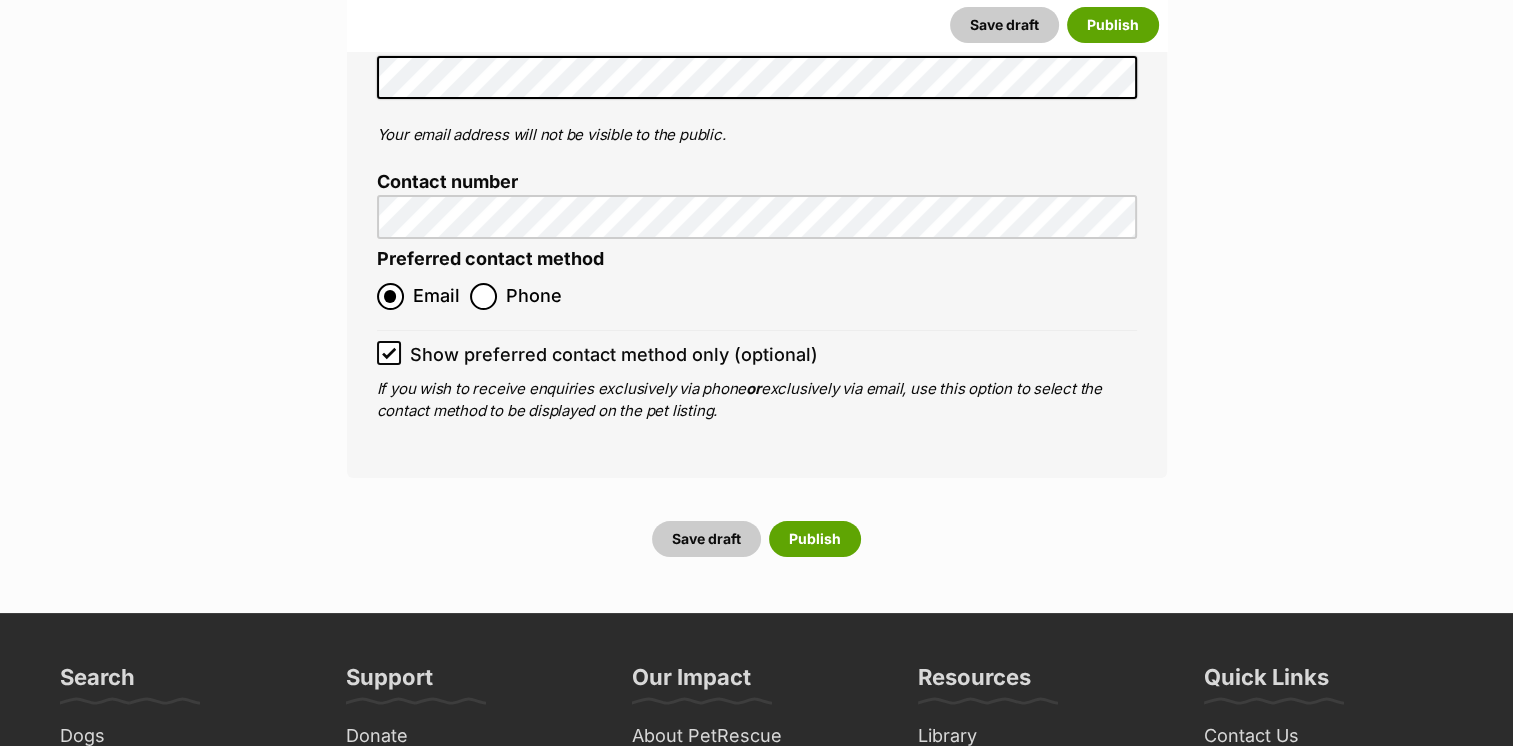 scroll, scrollTop: 7800, scrollLeft: 0, axis: vertical 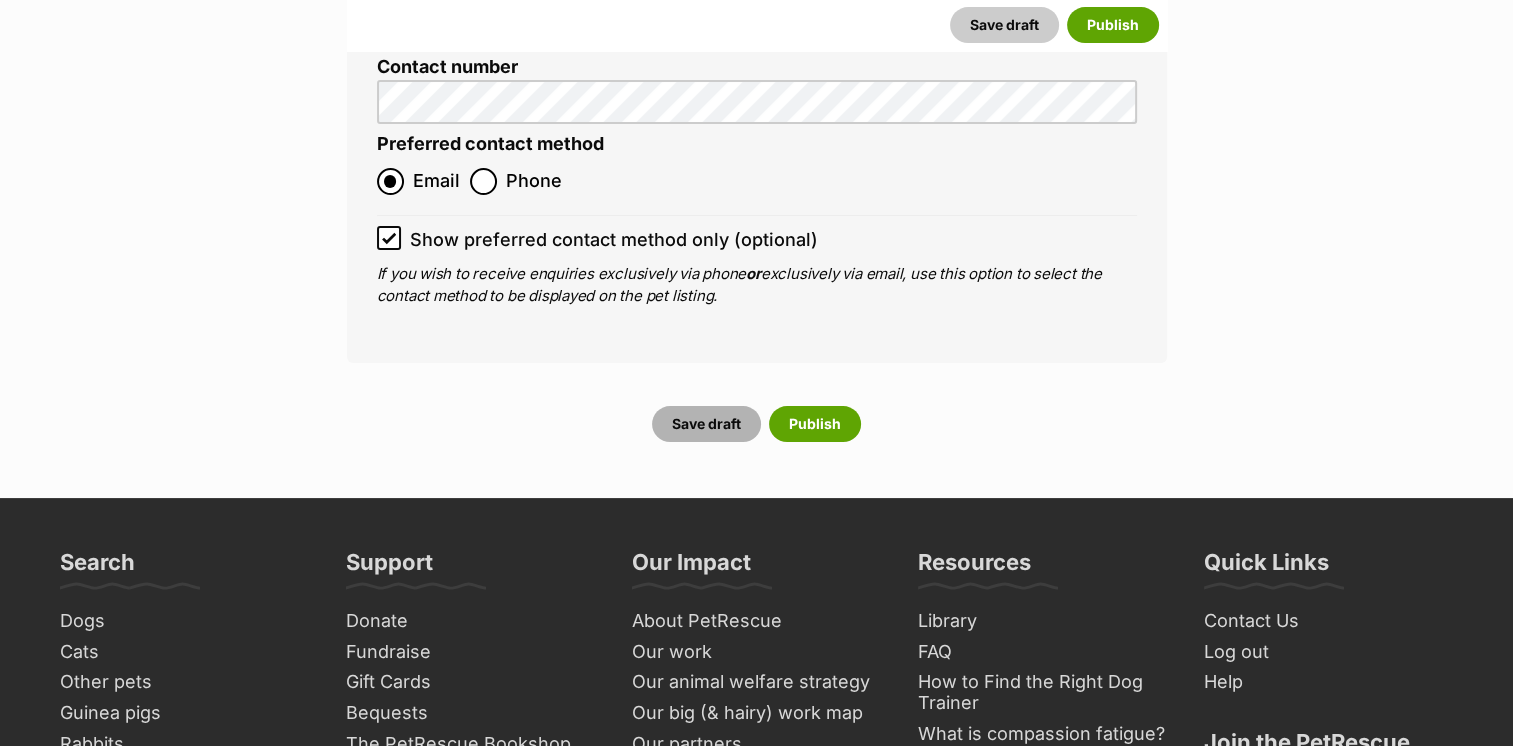 click on "Save draft" at bounding box center [706, 424] 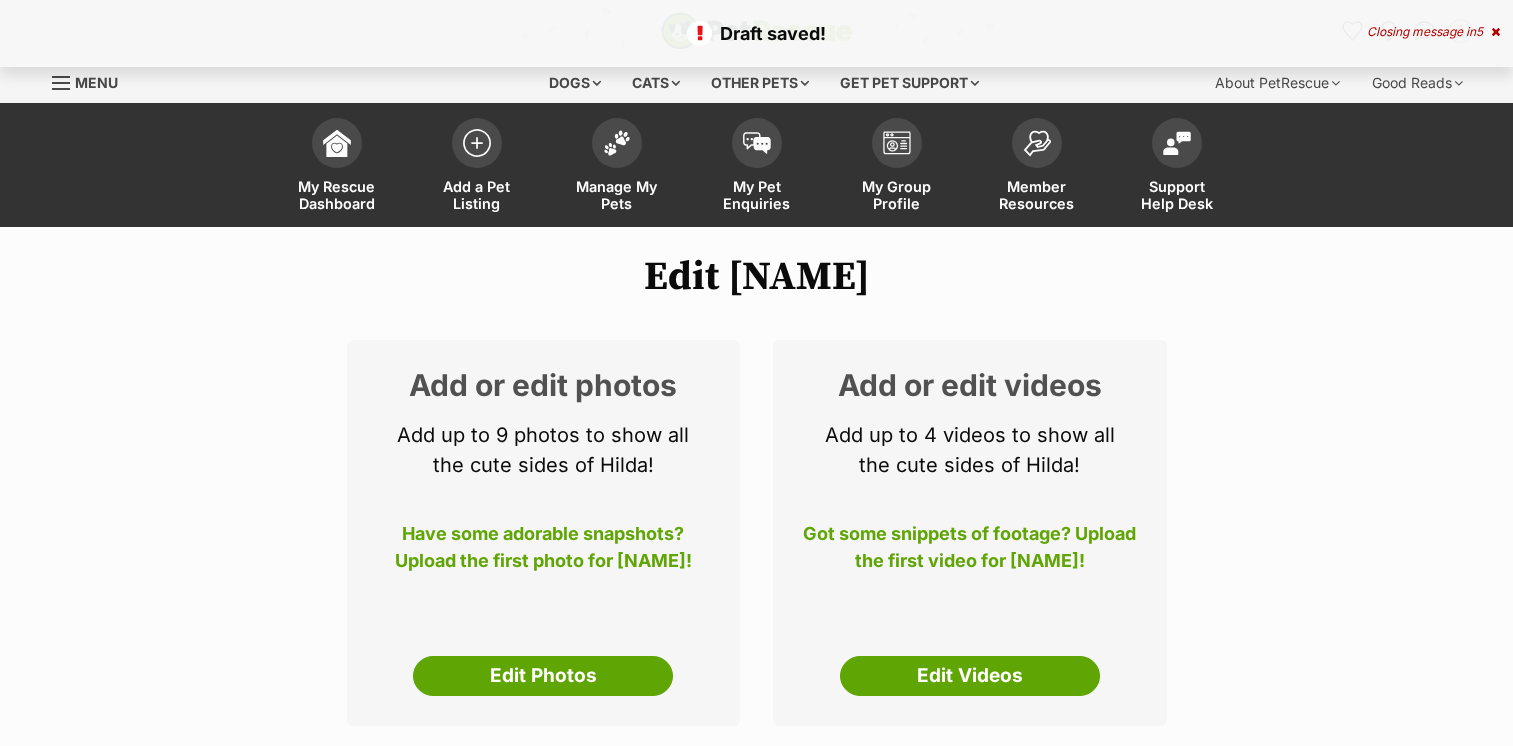 scroll, scrollTop: 0, scrollLeft: 0, axis: both 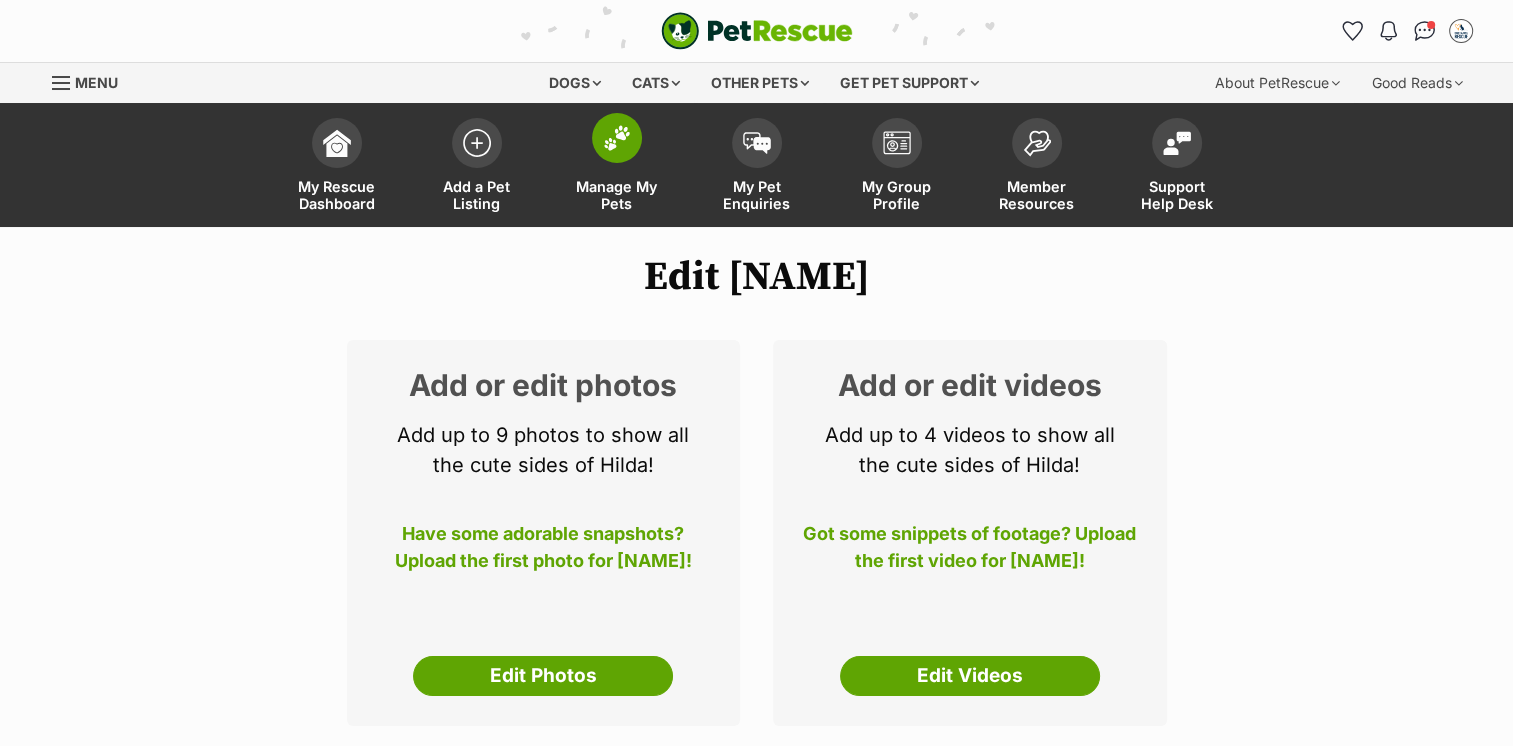 click at bounding box center [617, 138] 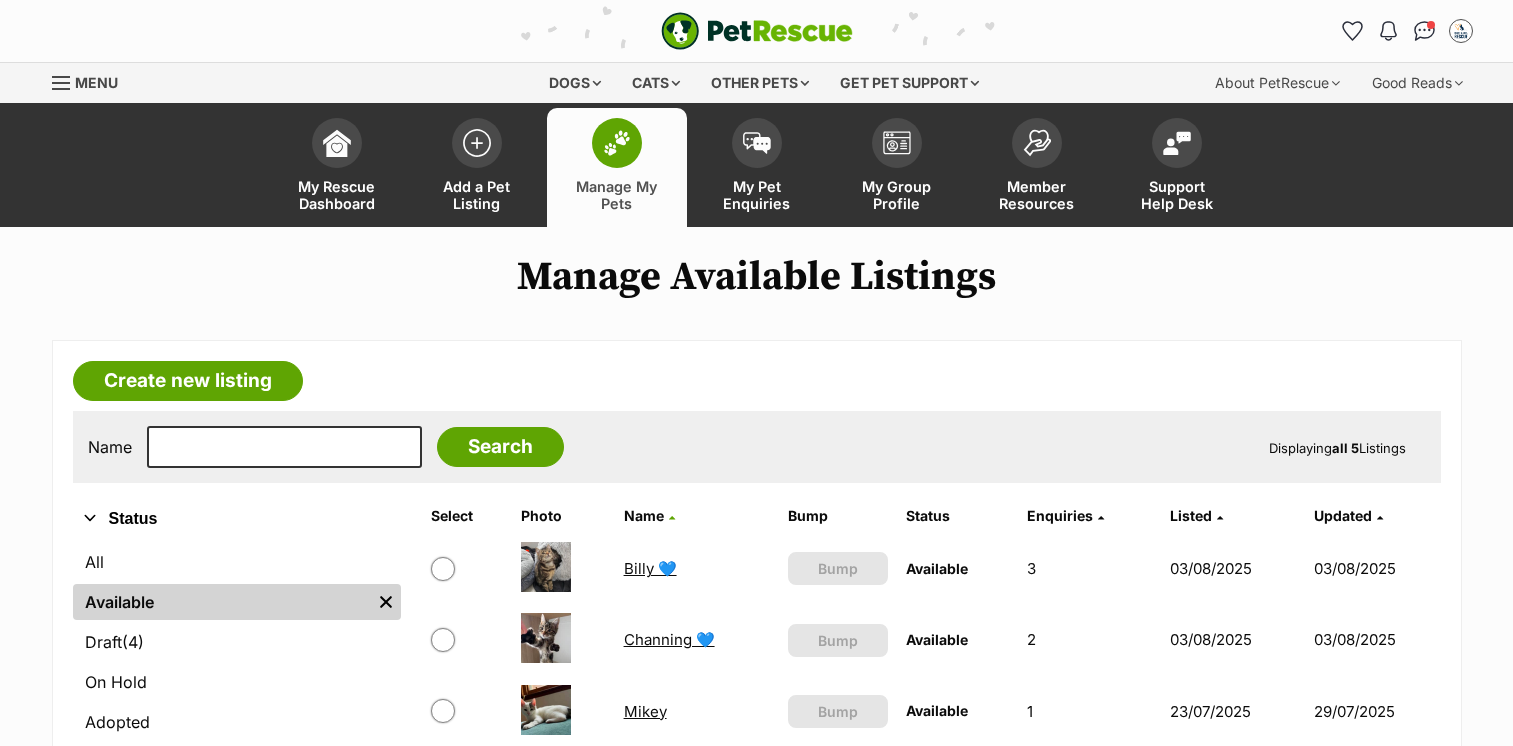 scroll, scrollTop: 200, scrollLeft: 0, axis: vertical 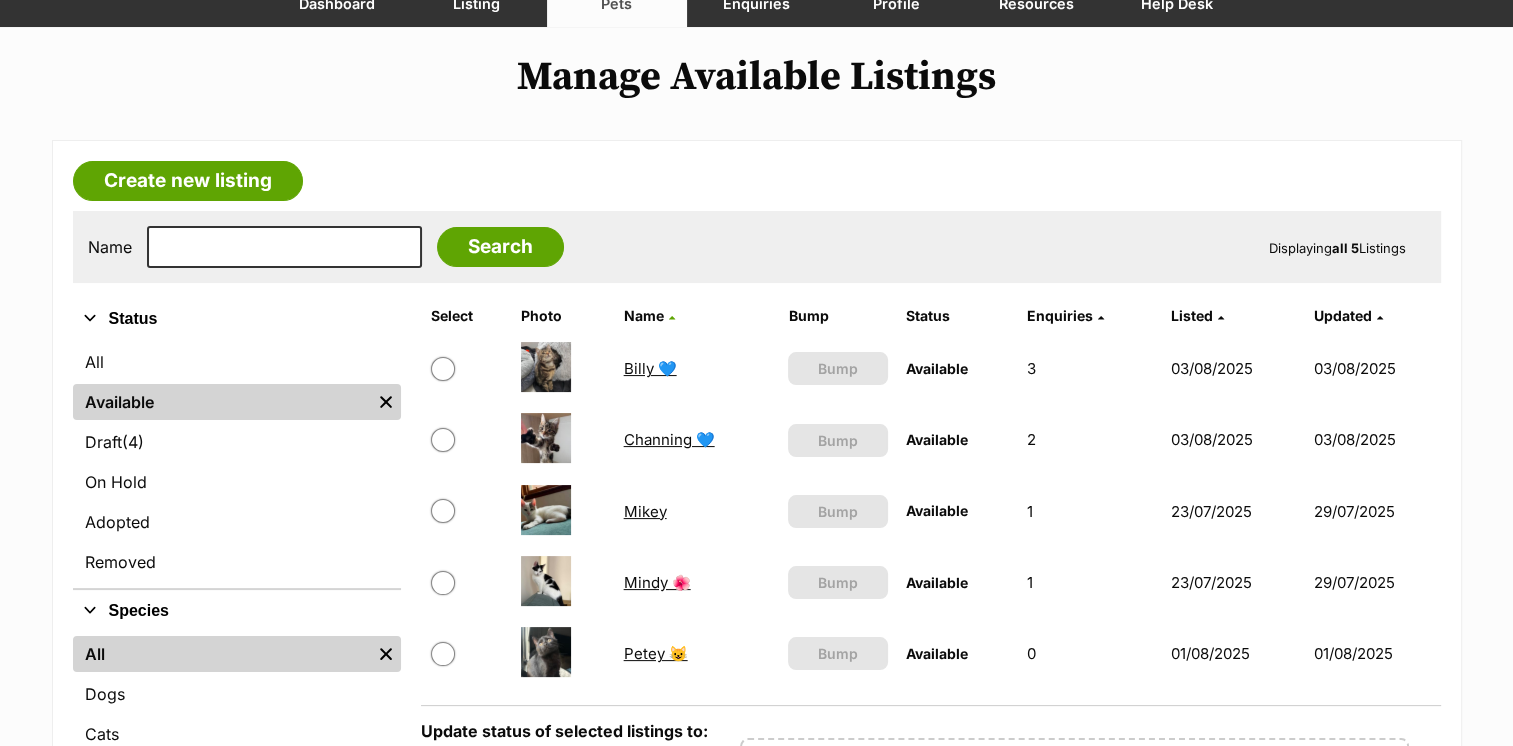 click on "Billy 💙" at bounding box center (650, 368) 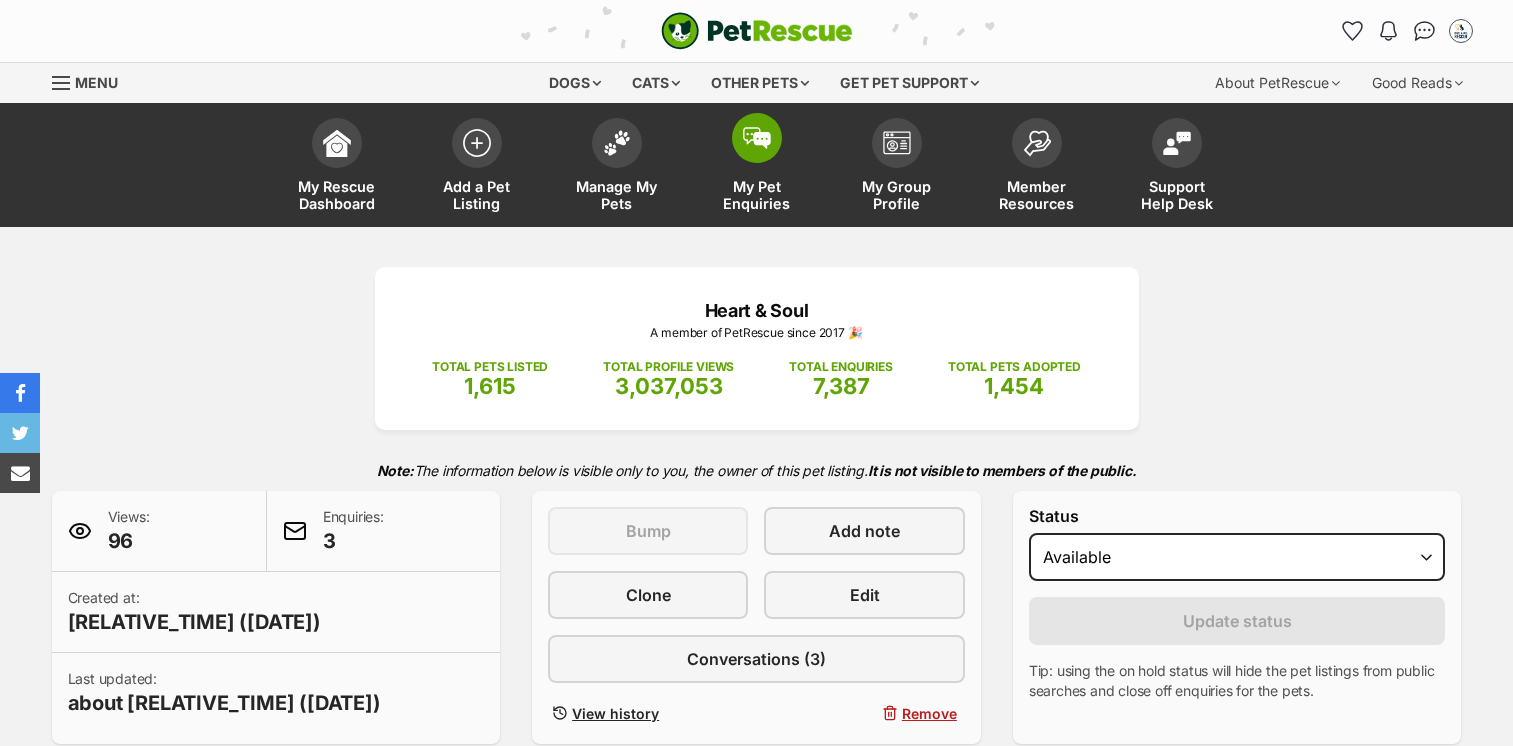 scroll, scrollTop: 0, scrollLeft: 0, axis: both 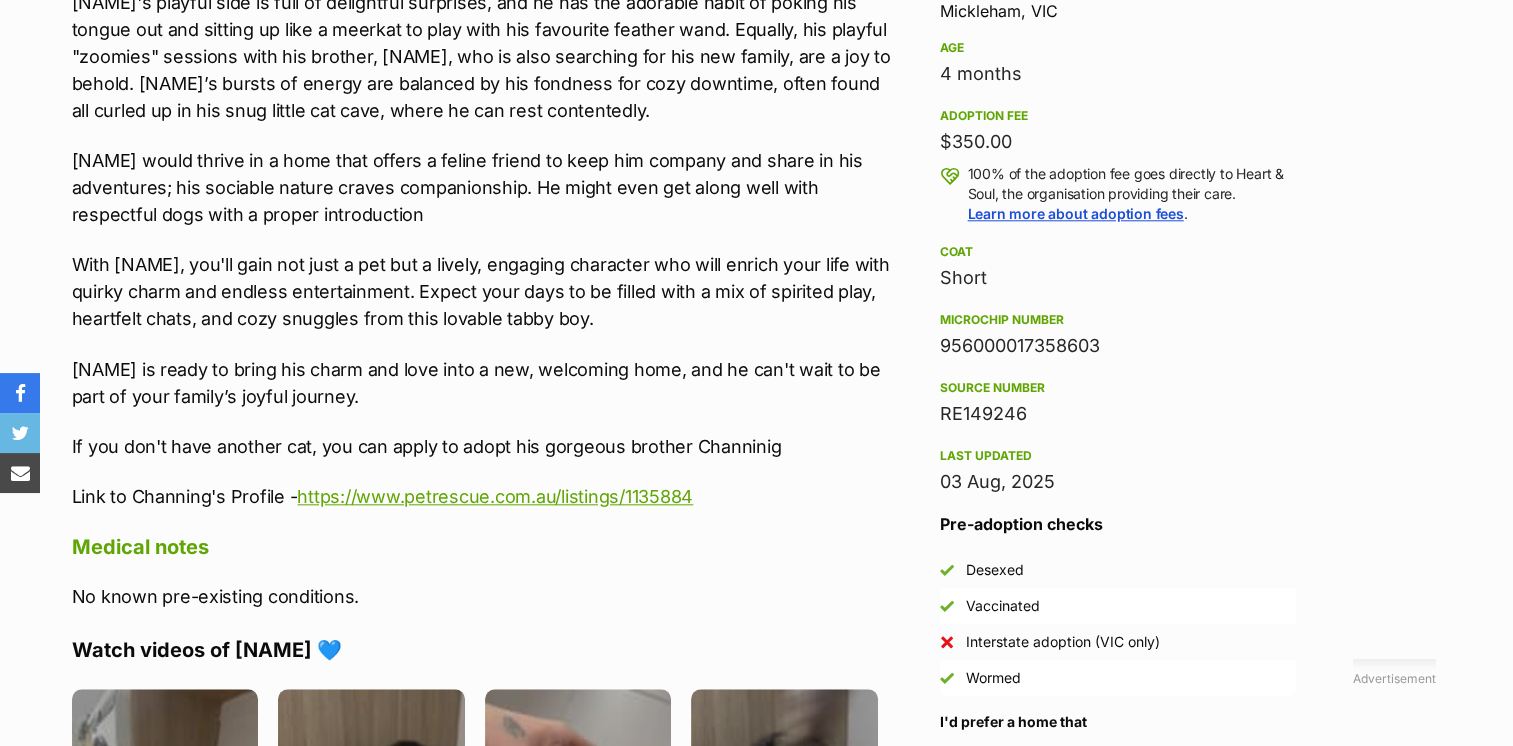drag, startPoint x: 1109, startPoint y: 344, endPoint x: 940, endPoint y: 345, distance: 169.00296 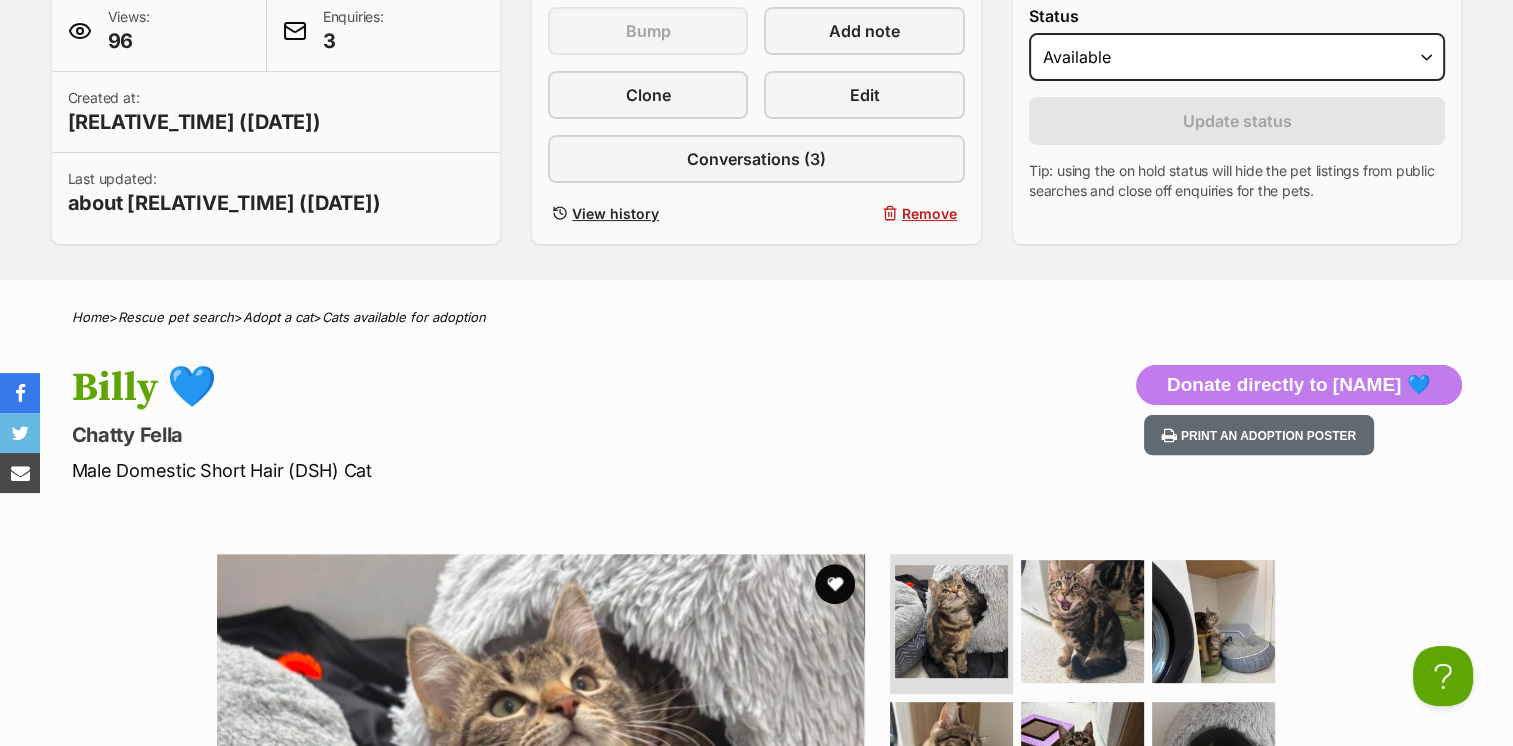 scroll, scrollTop: 0, scrollLeft: 0, axis: both 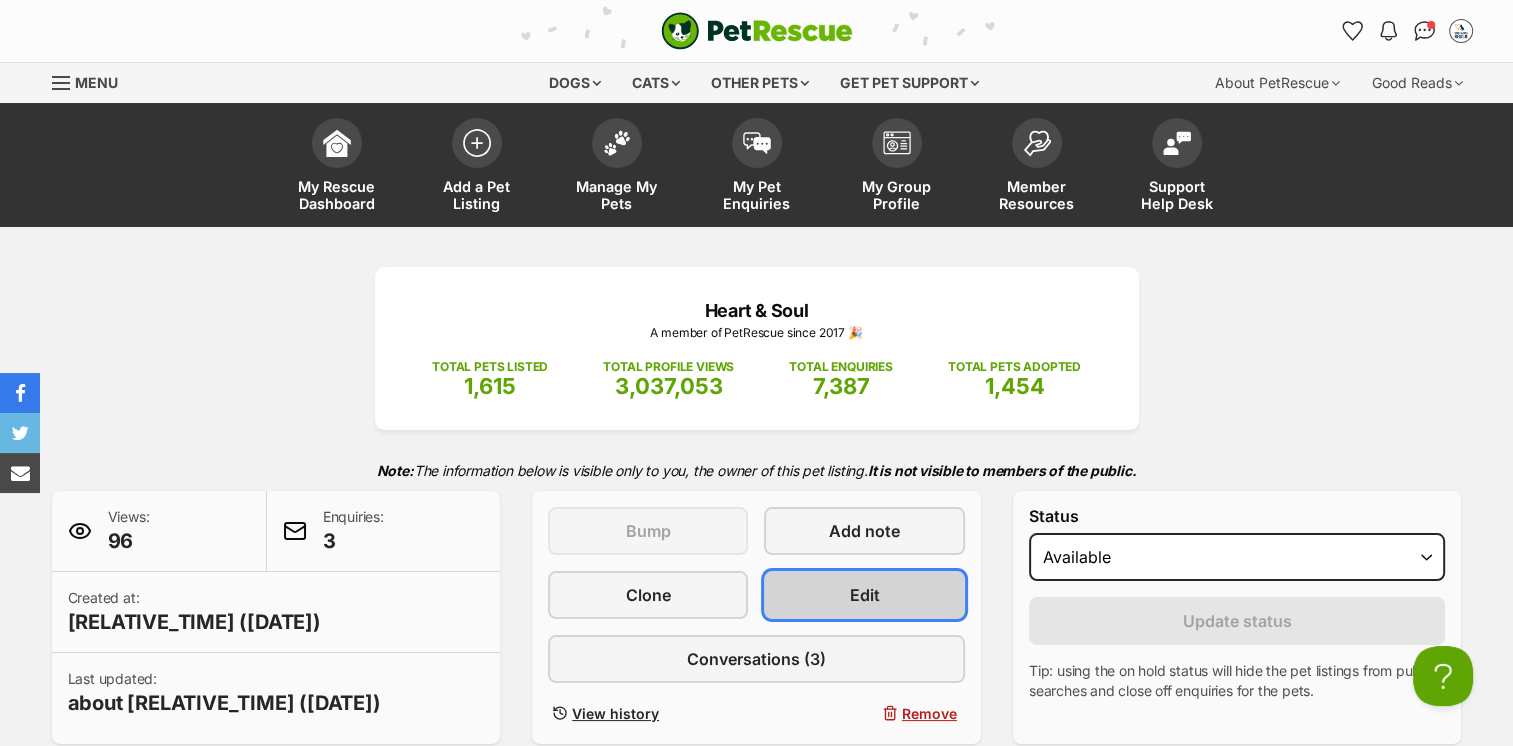 click on "Edit" at bounding box center [865, 595] 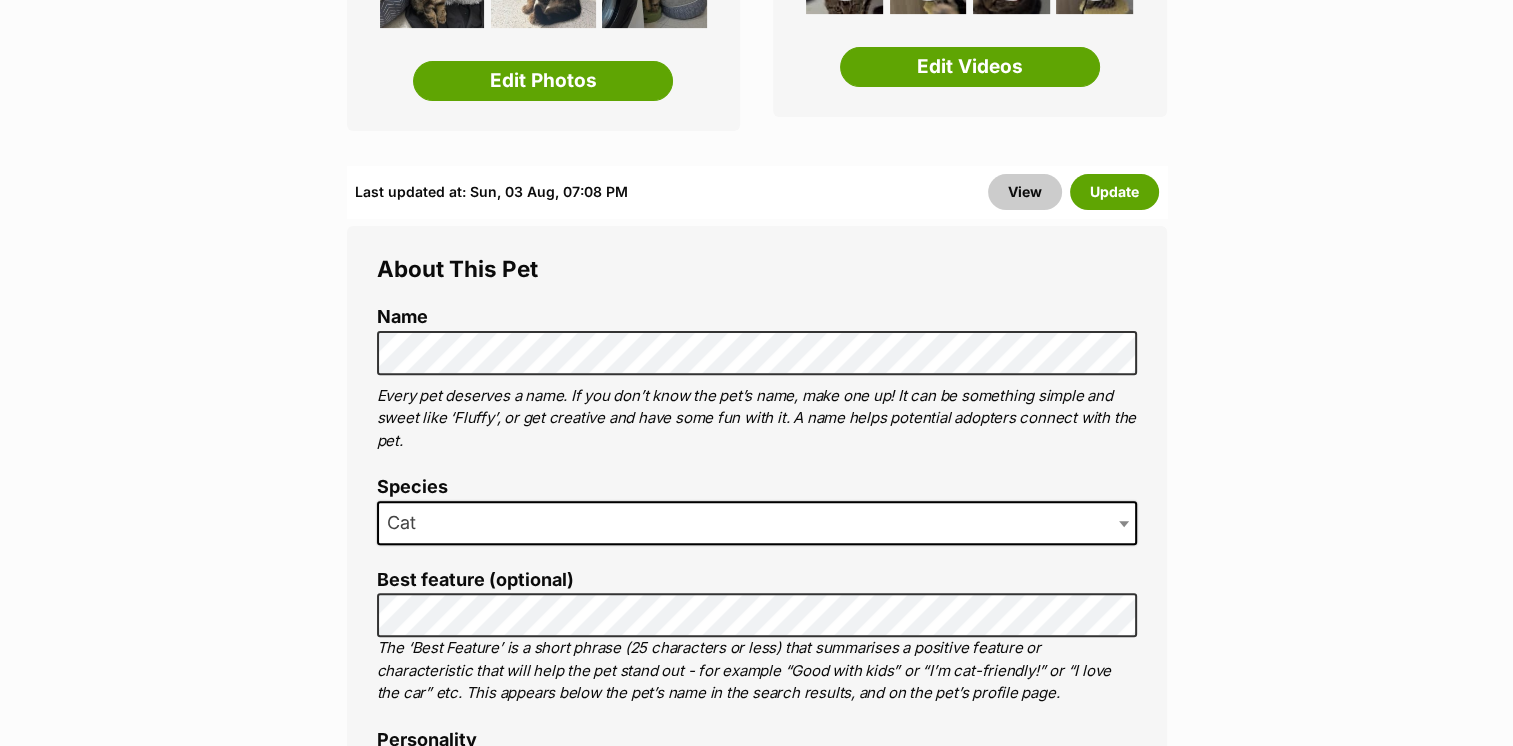 scroll, scrollTop: 0, scrollLeft: 0, axis: both 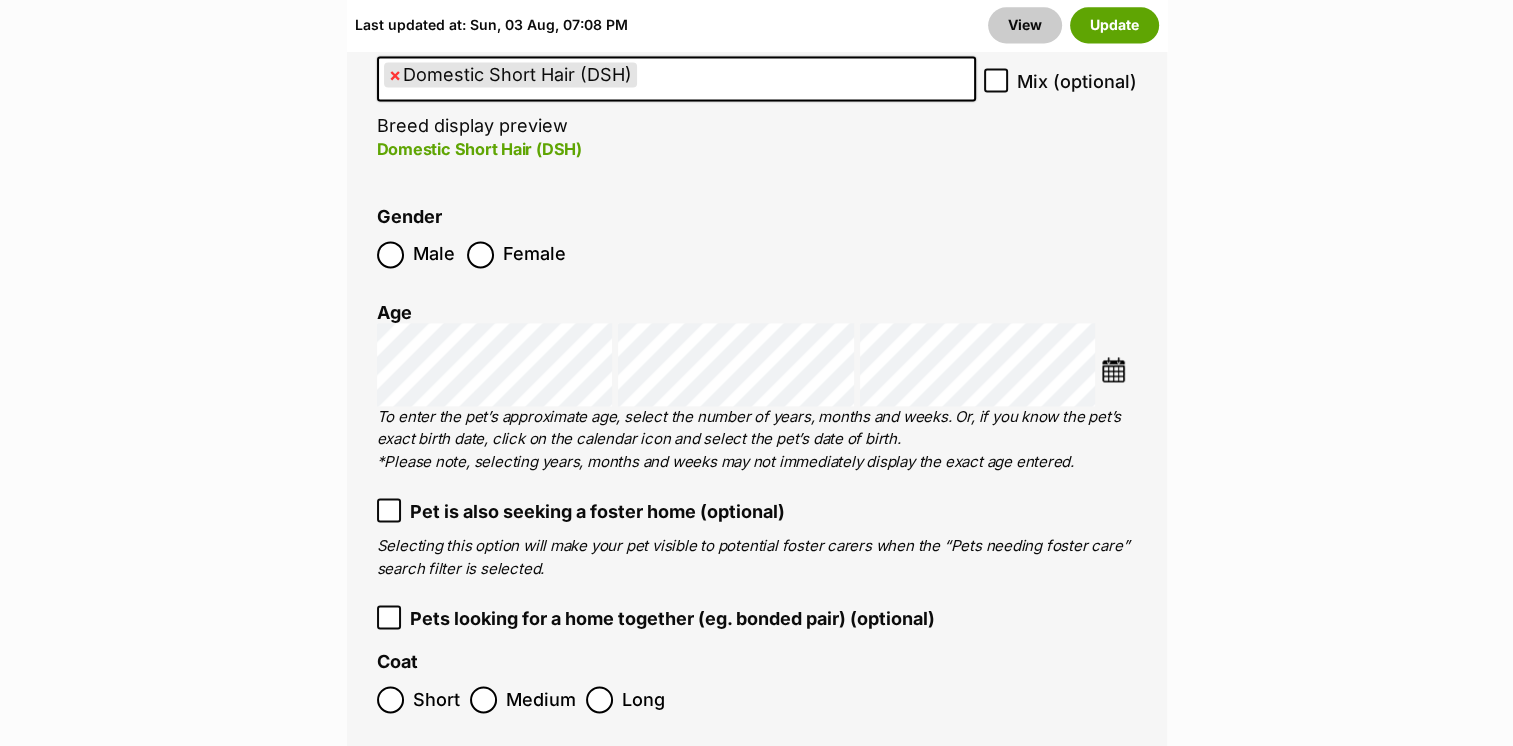 click at bounding box center (1113, 369) 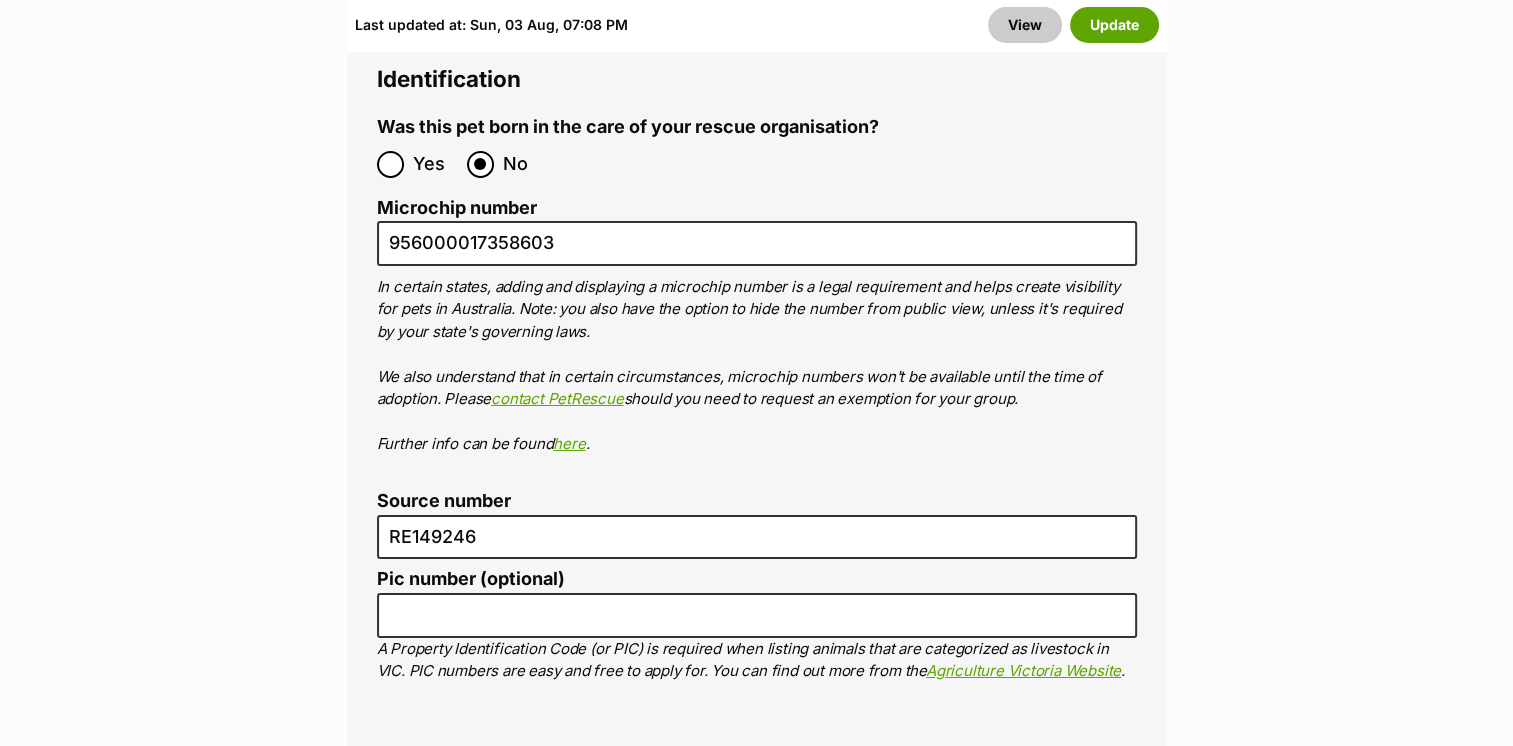 scroll, scrollTop: 7000, scrollLeft: 0, axis: vertical 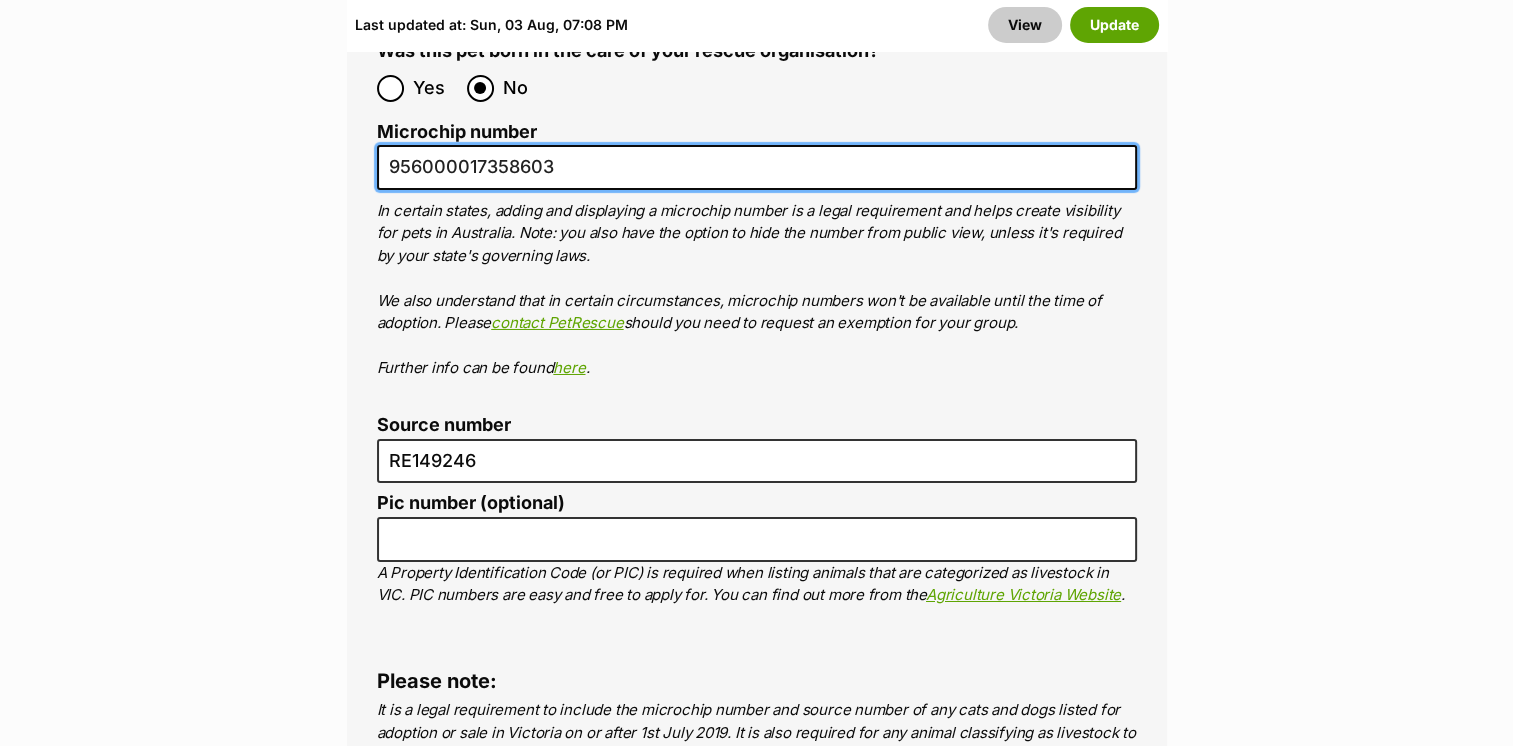drag, startPoint x: 512, startPoint y: 160, endPoint x: 352, endPoint y: 162, distance: 160.0125 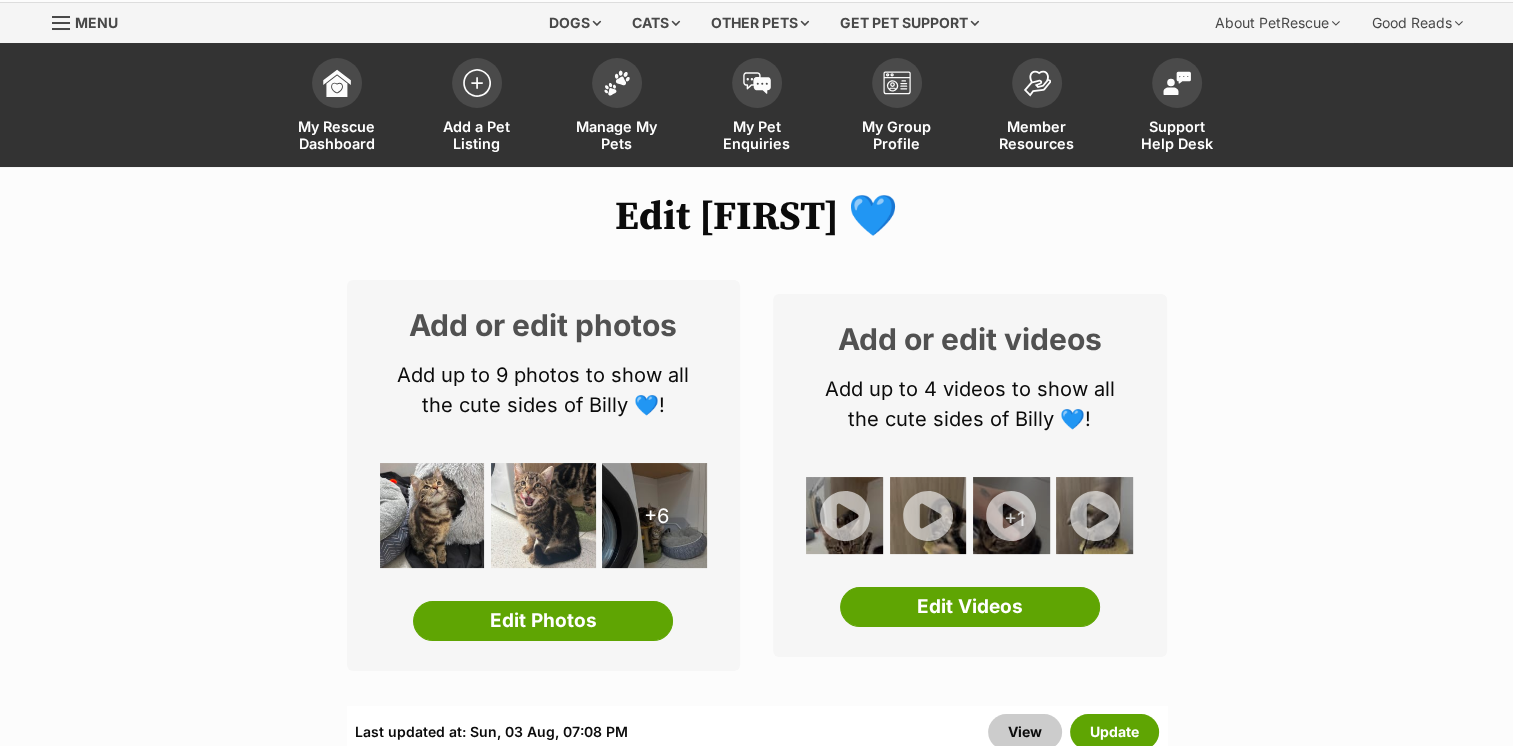 scroll, scrollTop: 0, scrollLeft: 0, axis: both 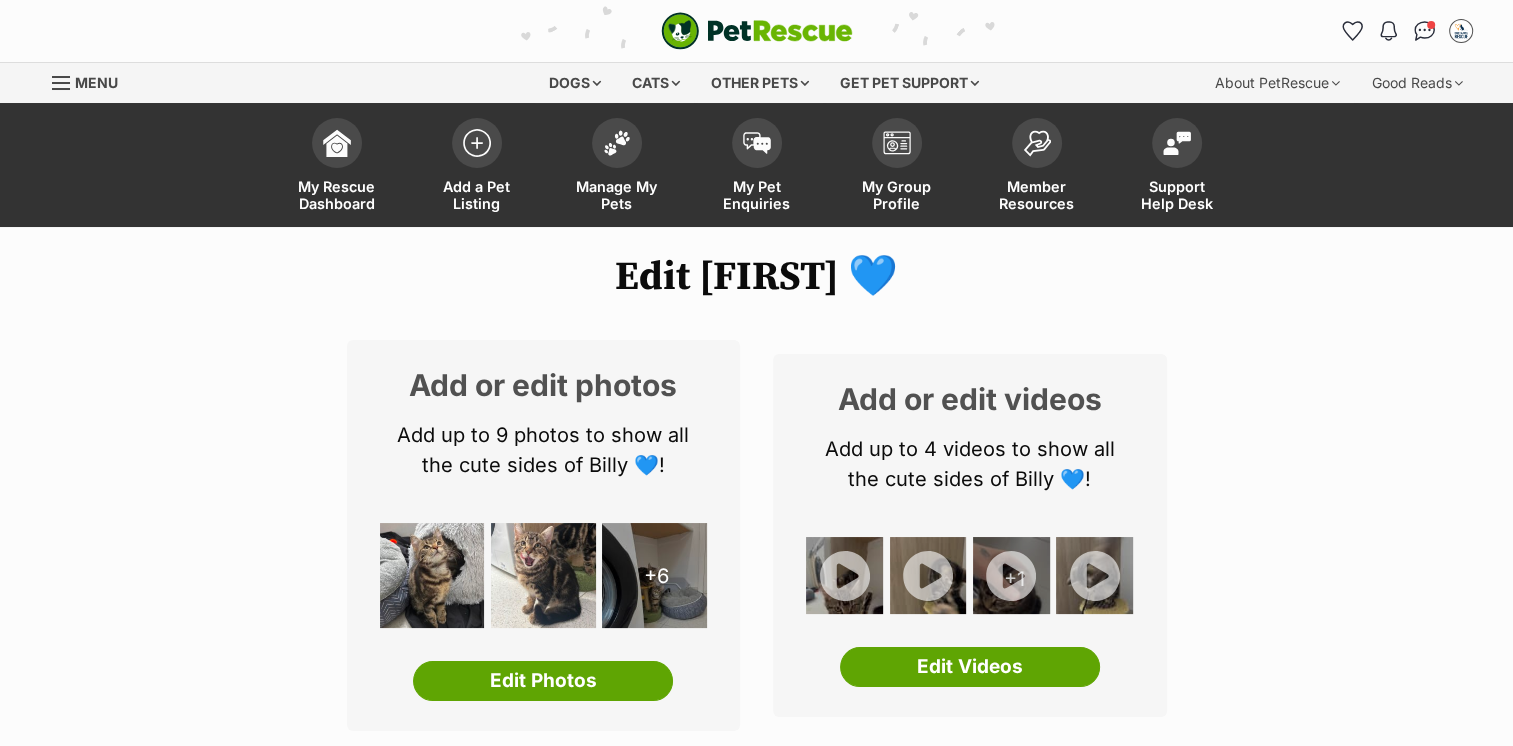 click at bounding box center [432, 575] 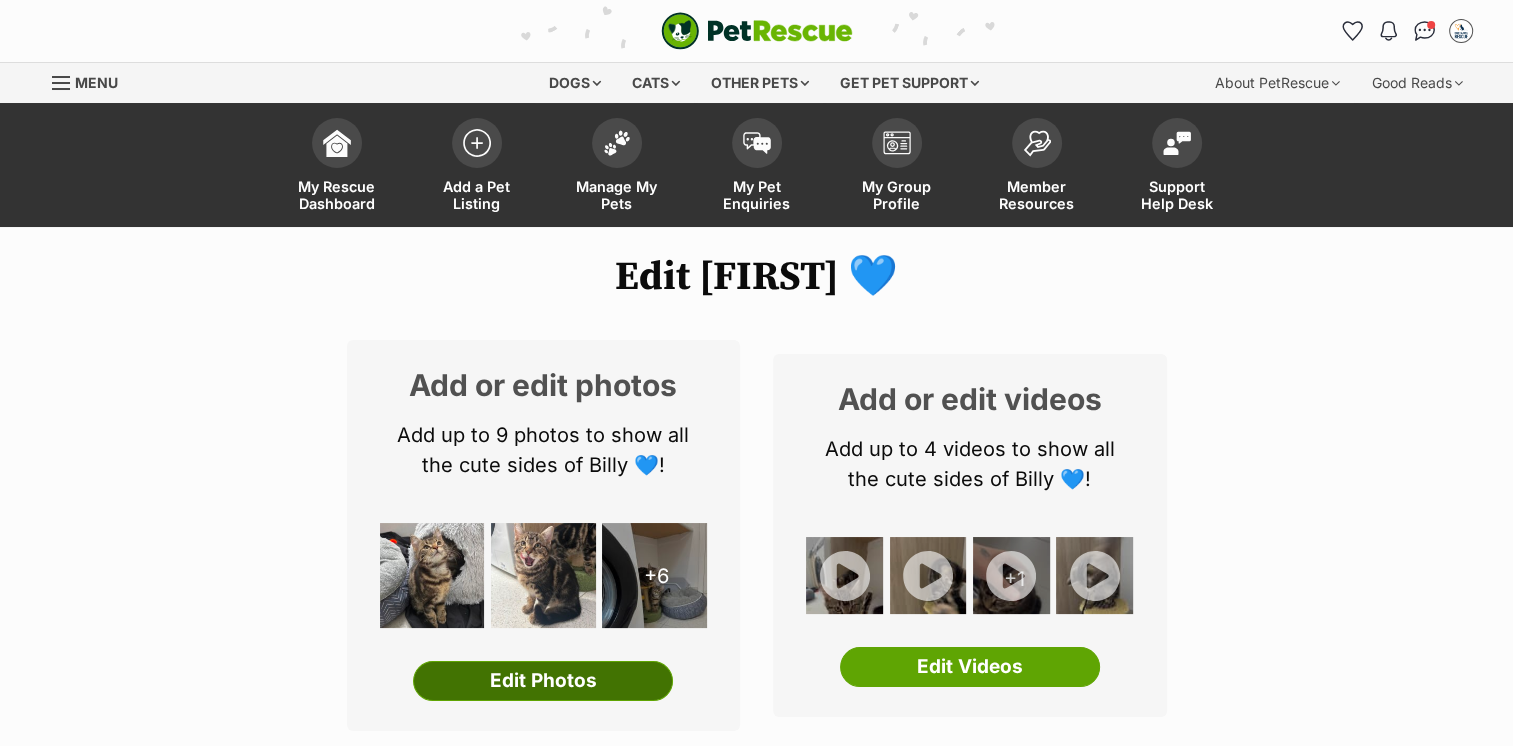 click on "Edit Photos" at bounding box center [543, 681] 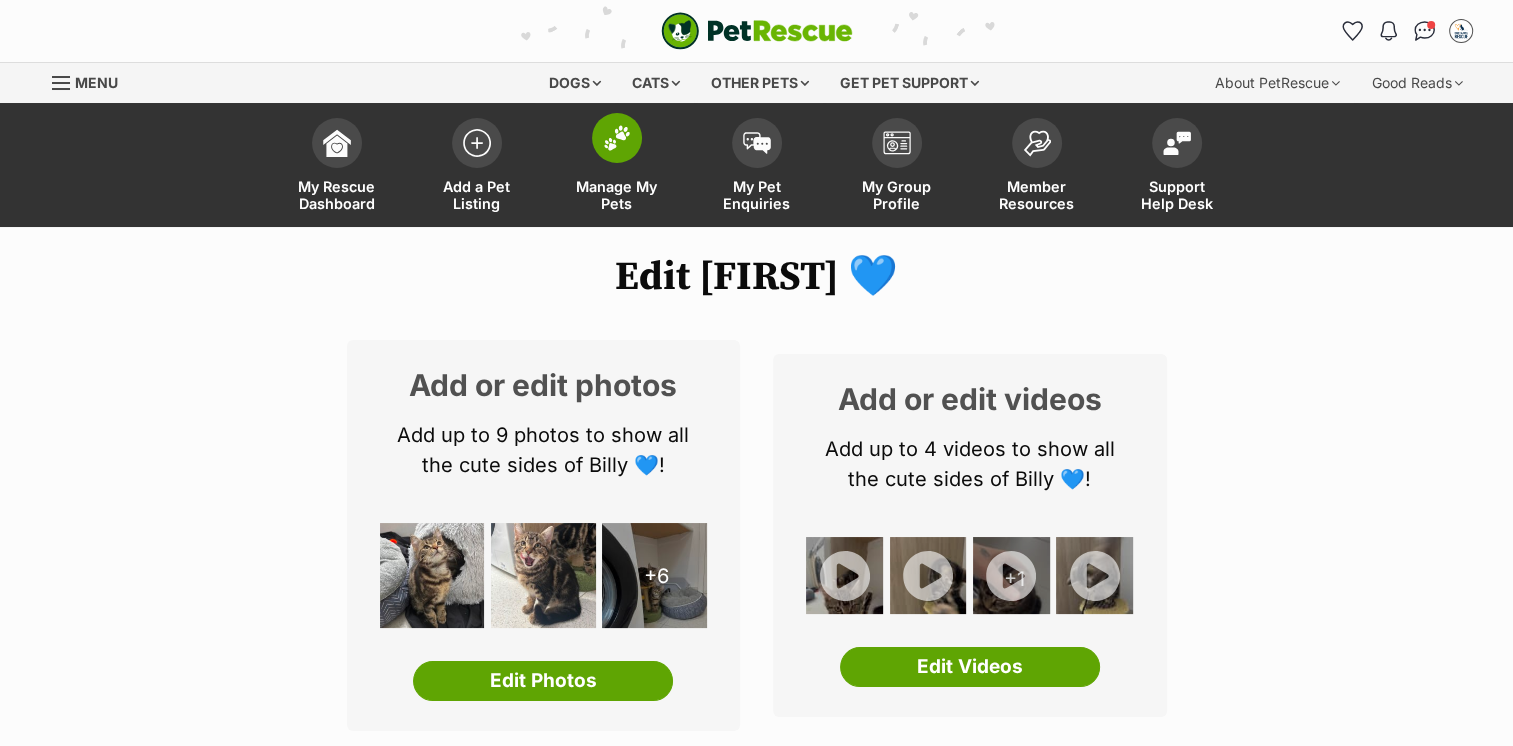 click on "Manage My Pets" at bounding box center [617, 167] 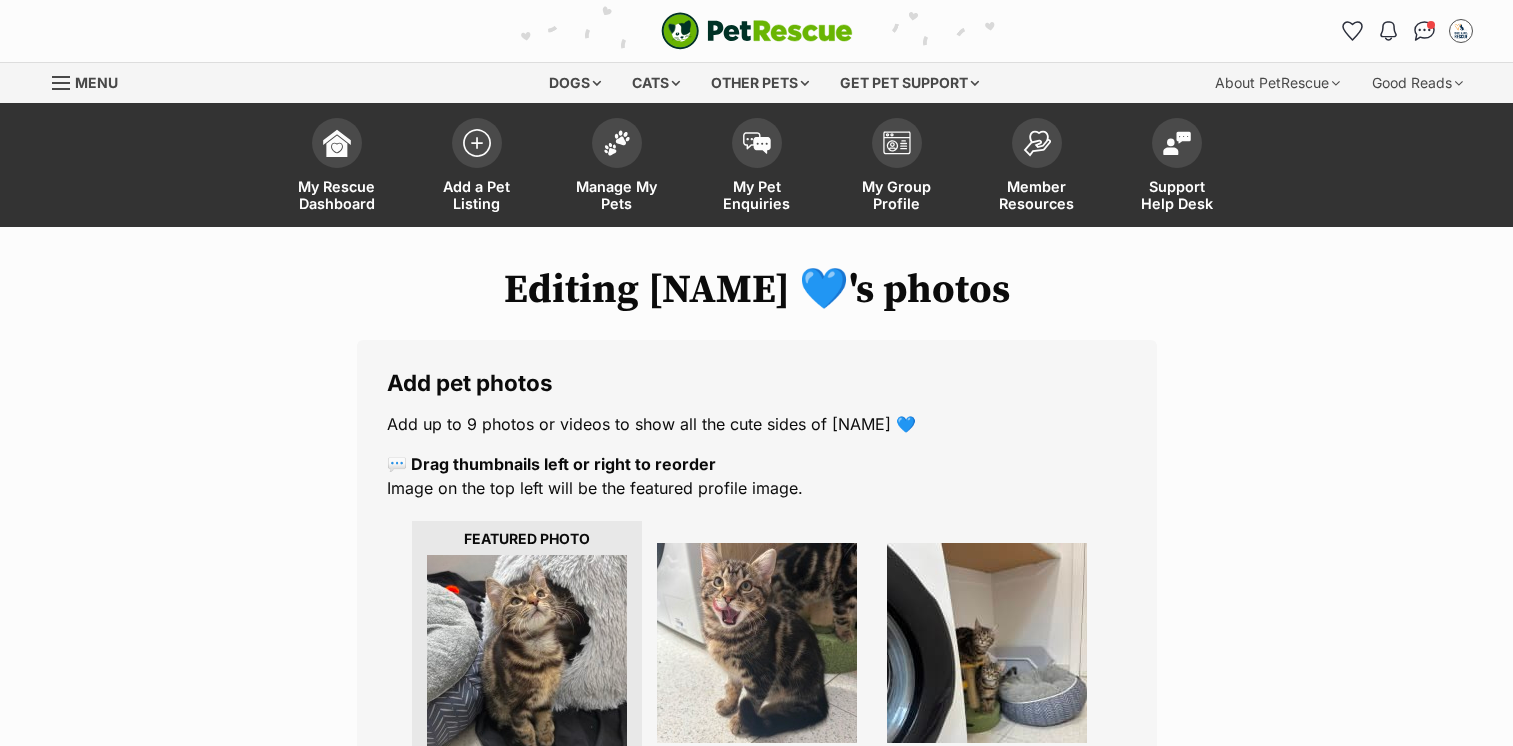 scroll, scrollTop: 0, scrollLeft: 0, axis: both 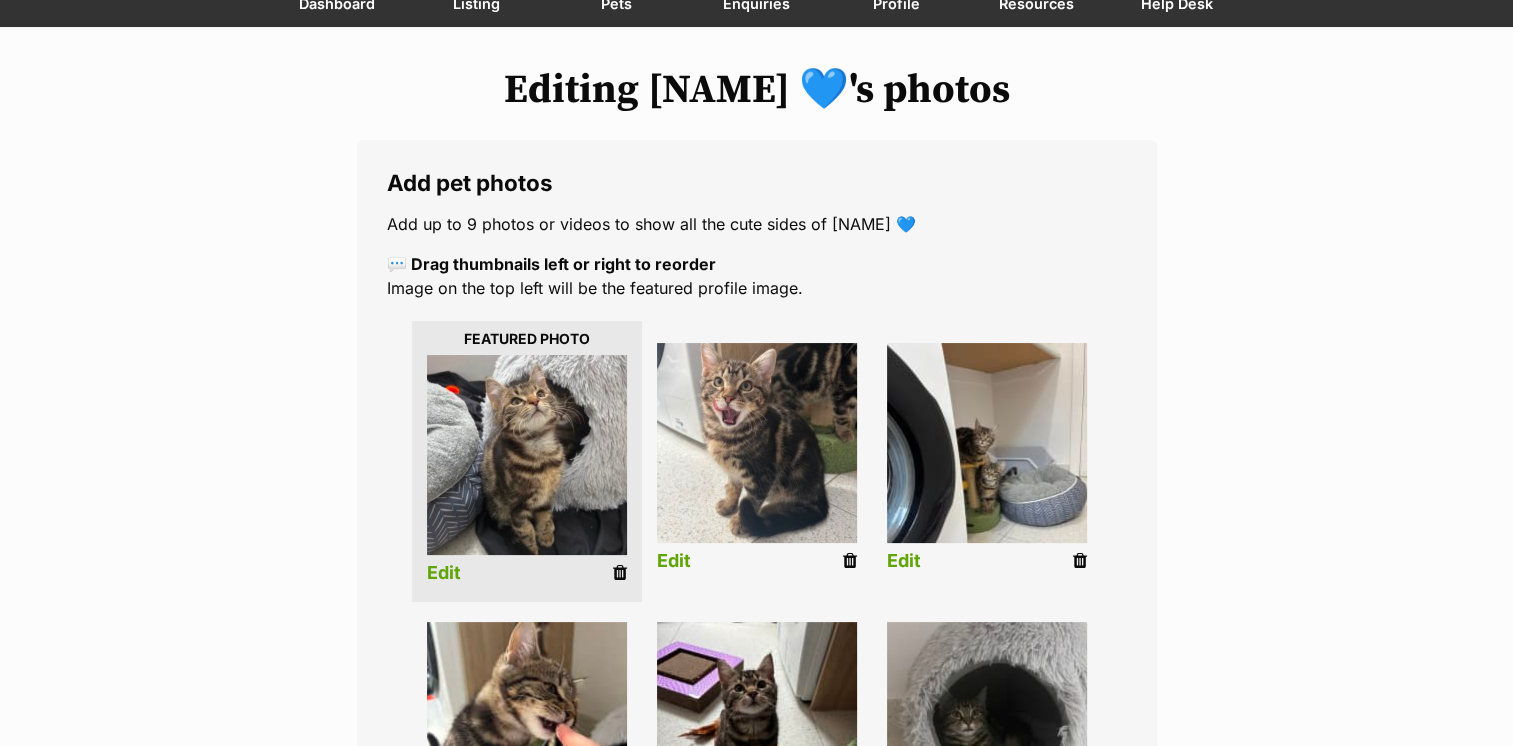 click at bounding box center (527, 455) 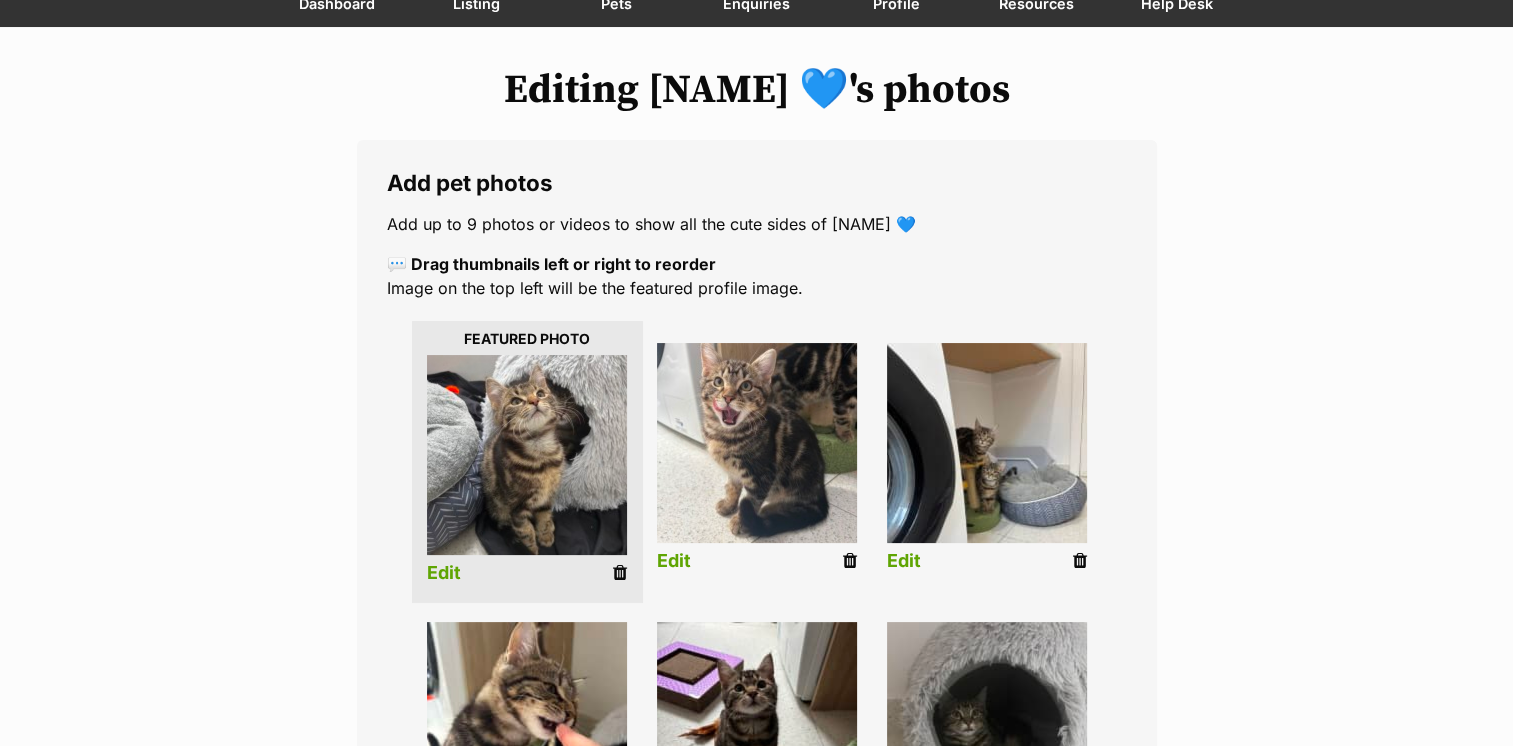 click at bounding box center [527, 455] 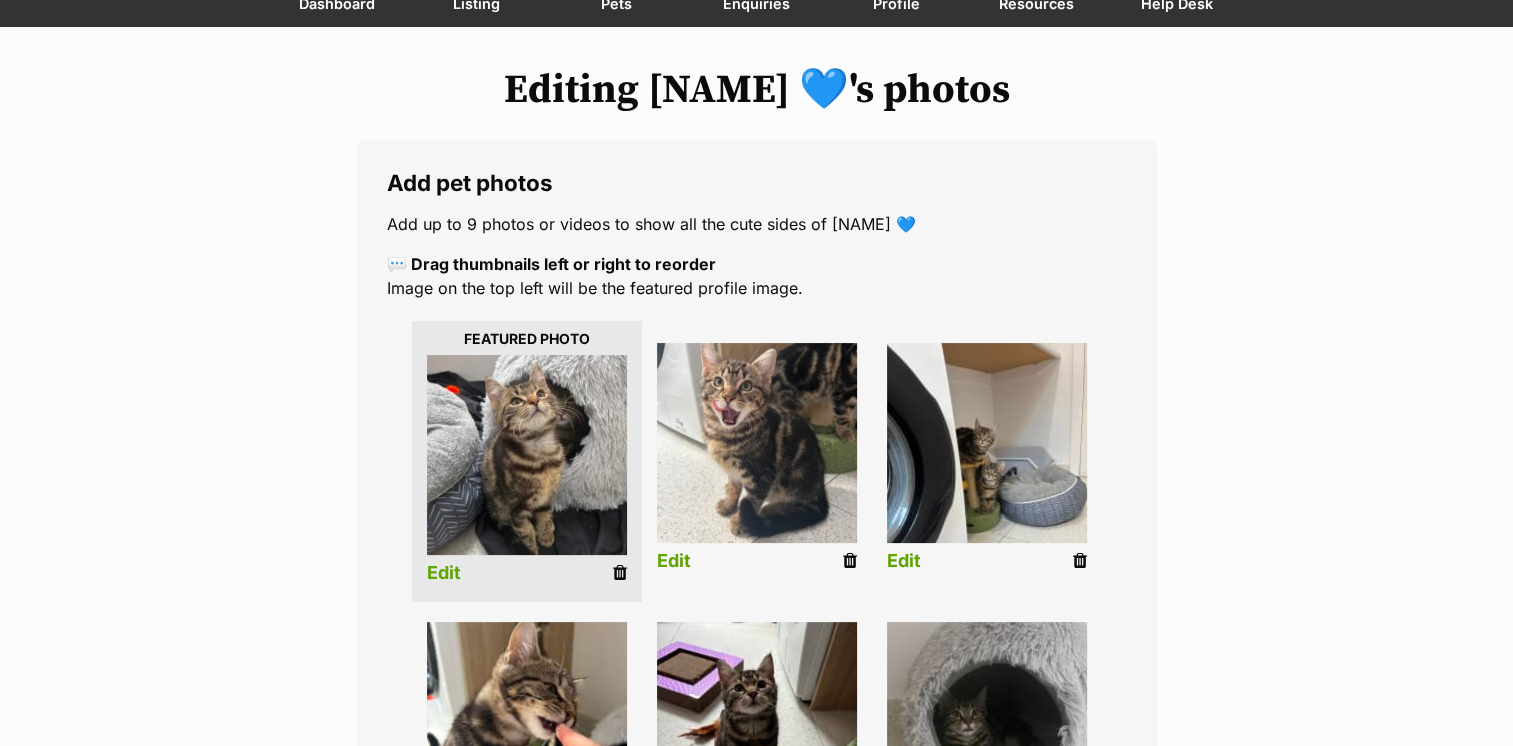 click on "Edit" at bounding box center [444, 573] 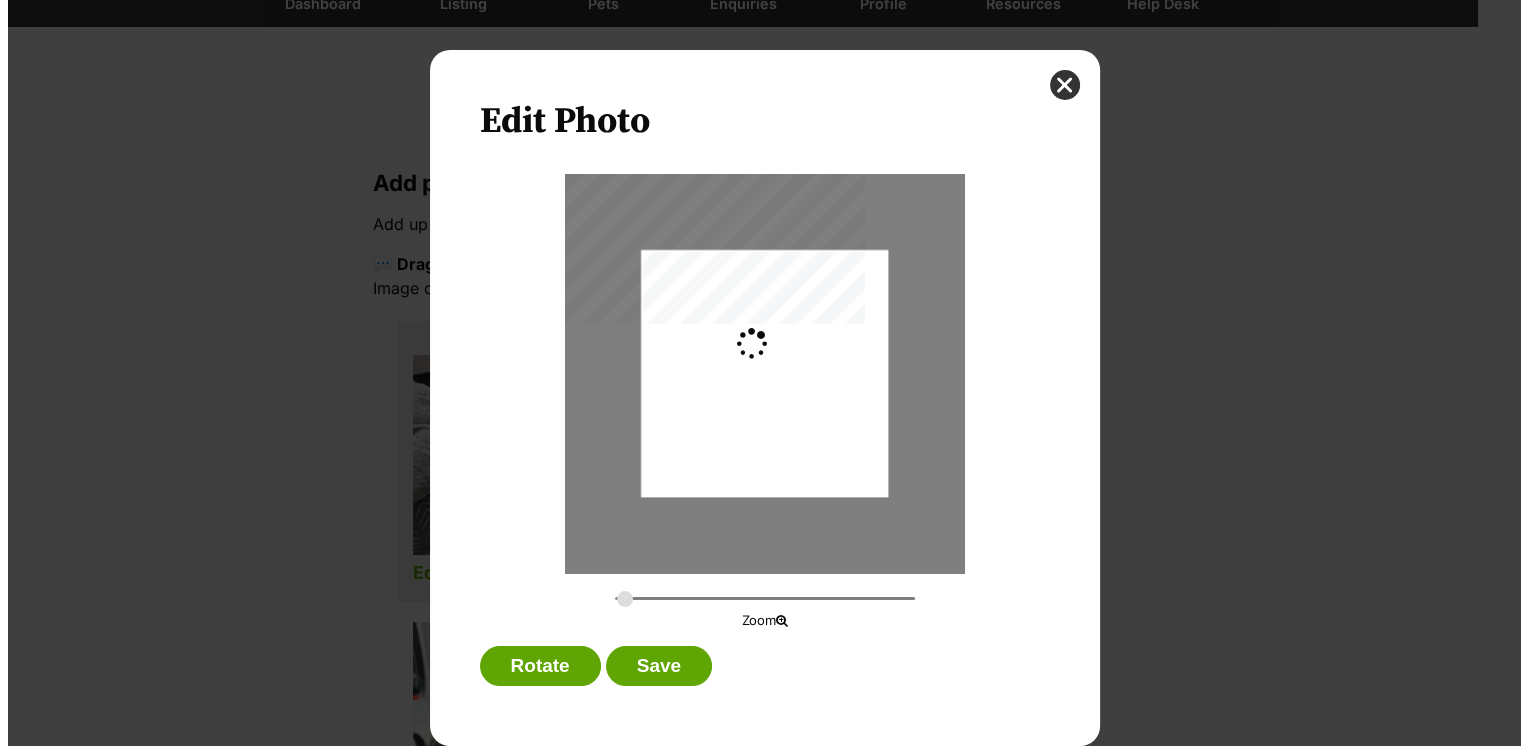 scroll, scrollTop: 0, scrollLeft: 0, axis: both 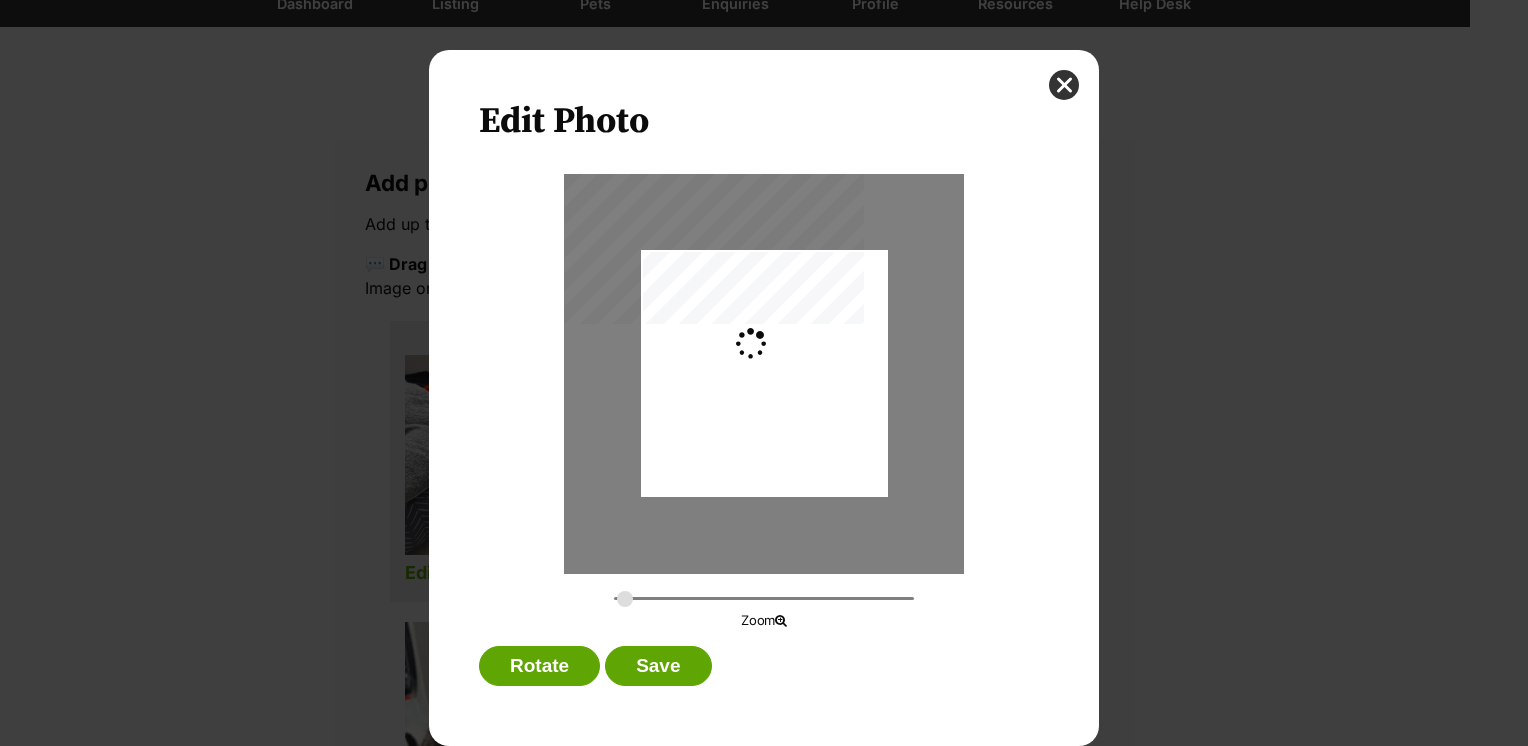 type on "0.3208" 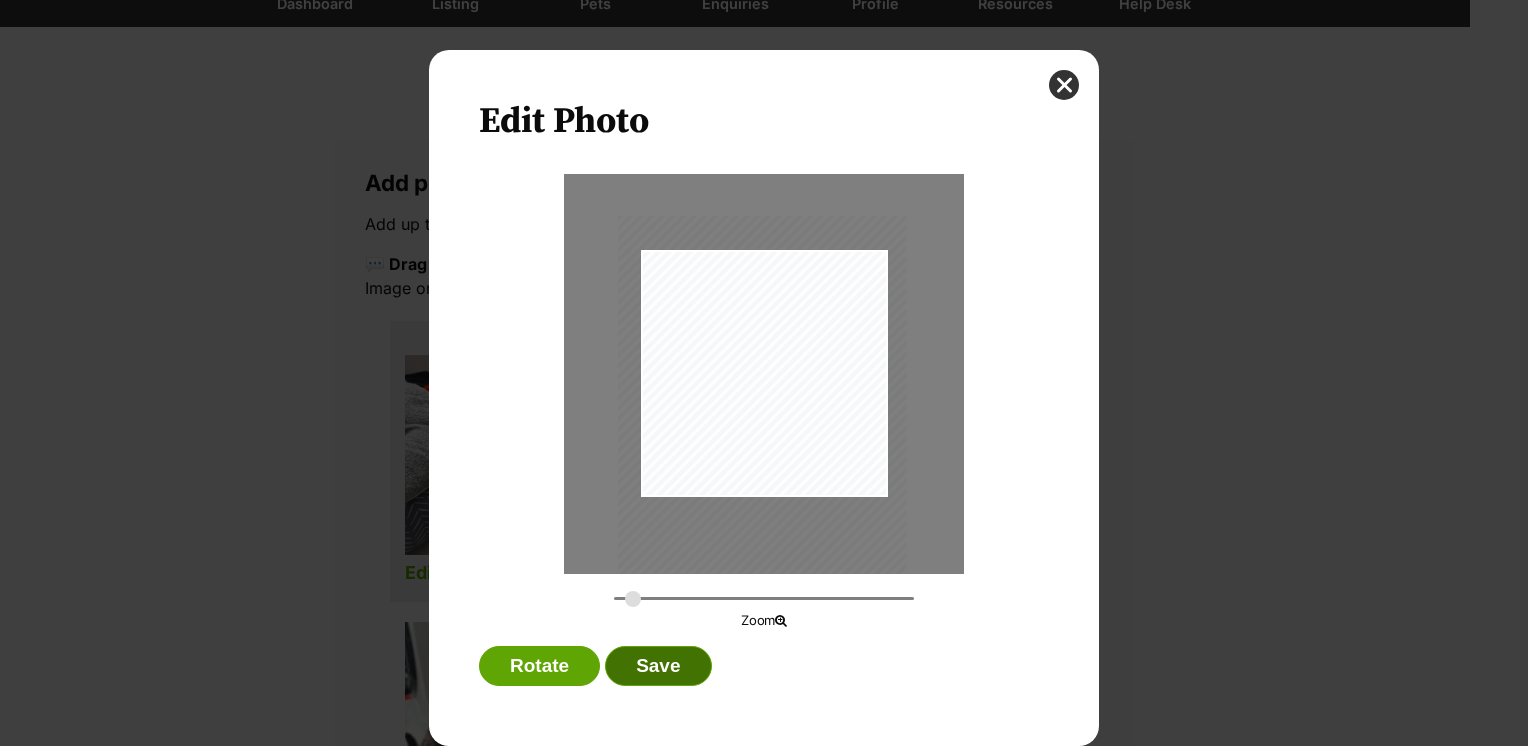 click on "Save" at bounding box center (658, 666) 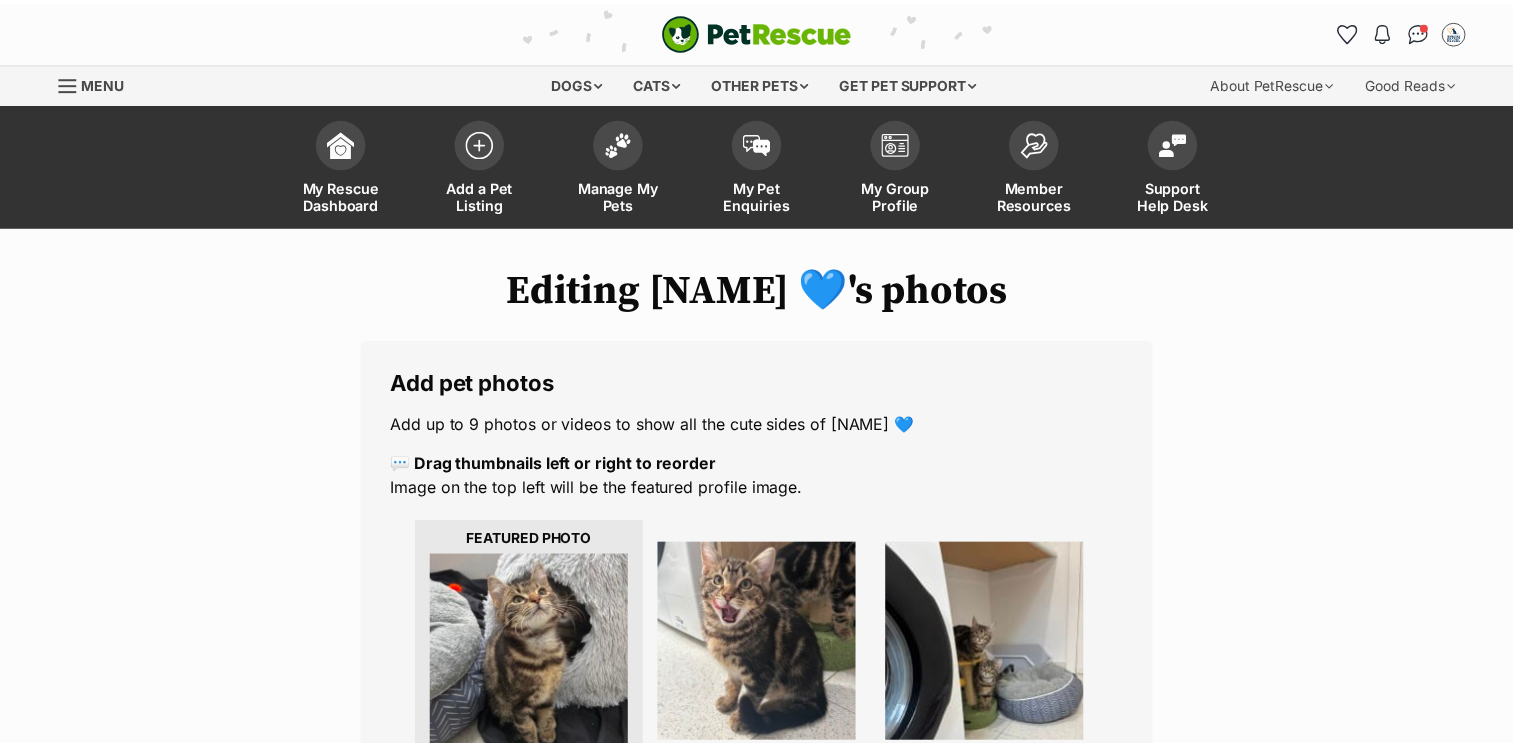 scroll, scrollTop: 200, scrollLeft: 0, axis: vertical 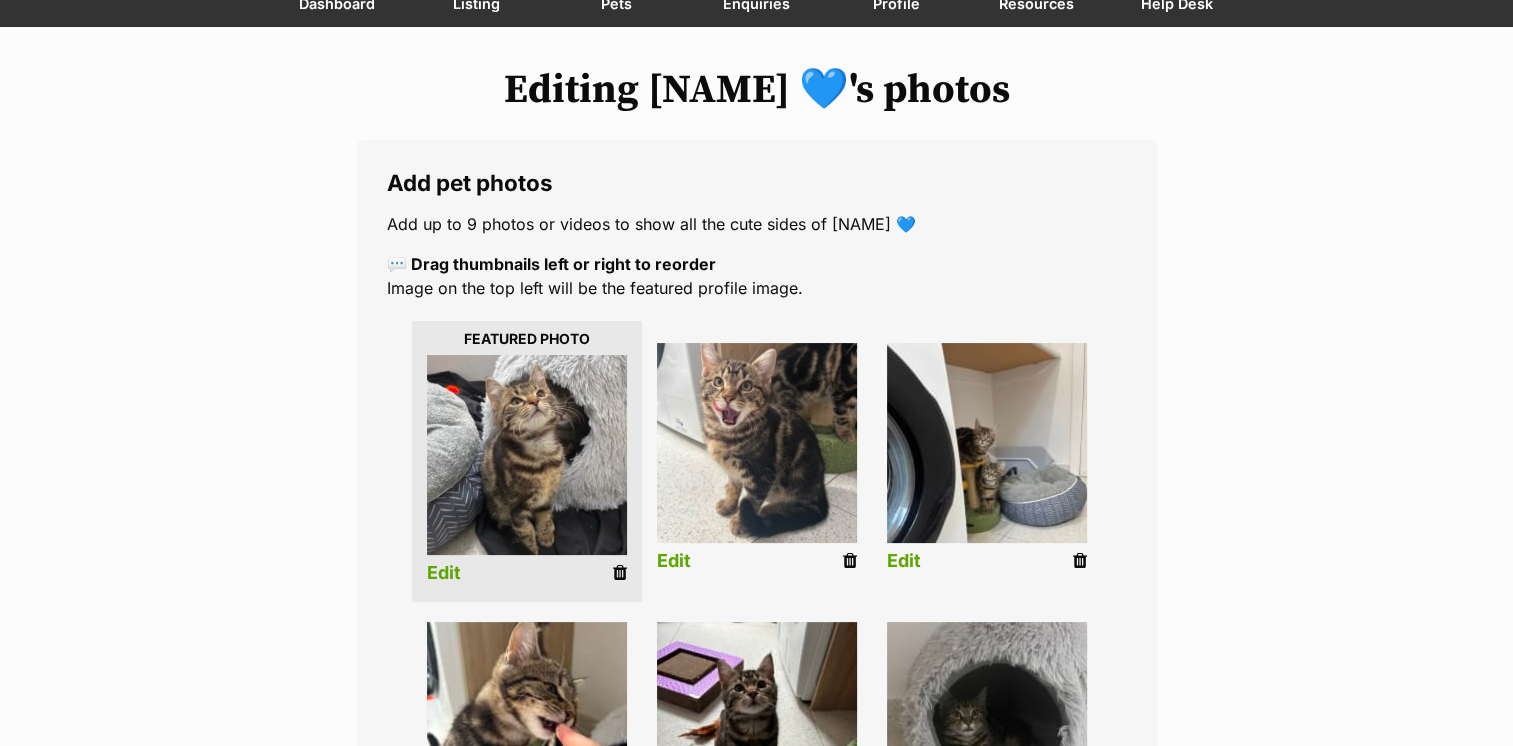 click at bounding box center (527, 455) 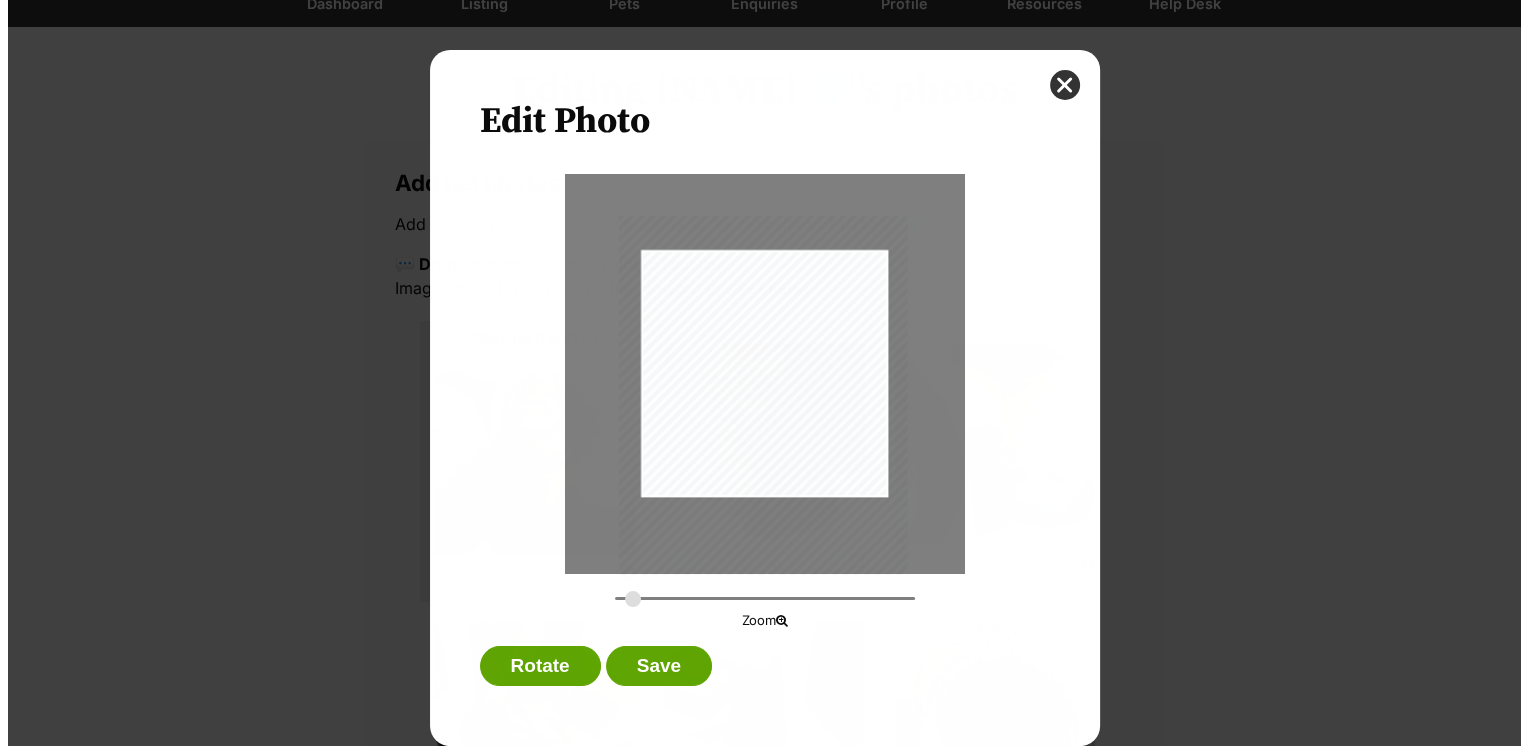 scroll, scrollTop: 0, scrollLeft: 0, axis: both 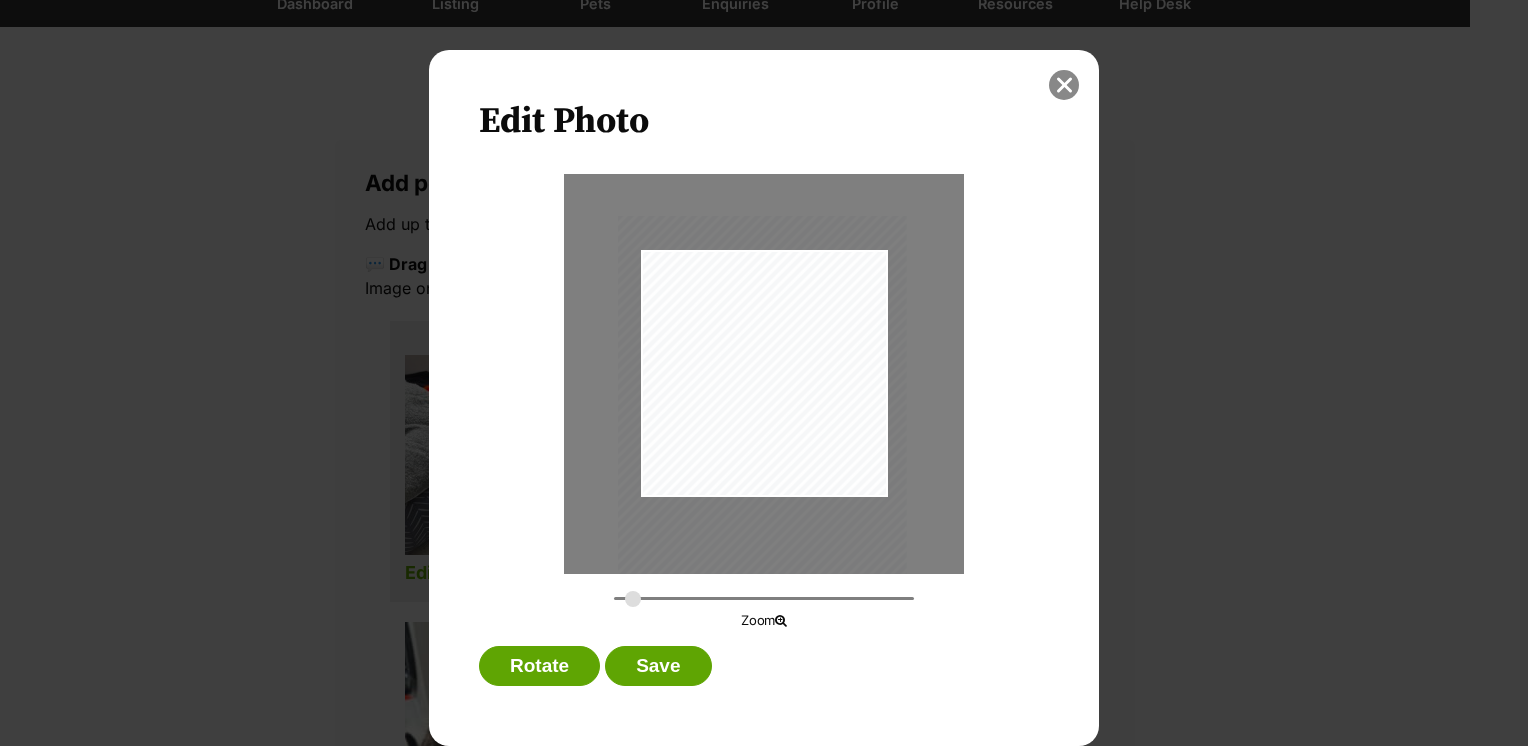 click at bounding box center [1064, 85] 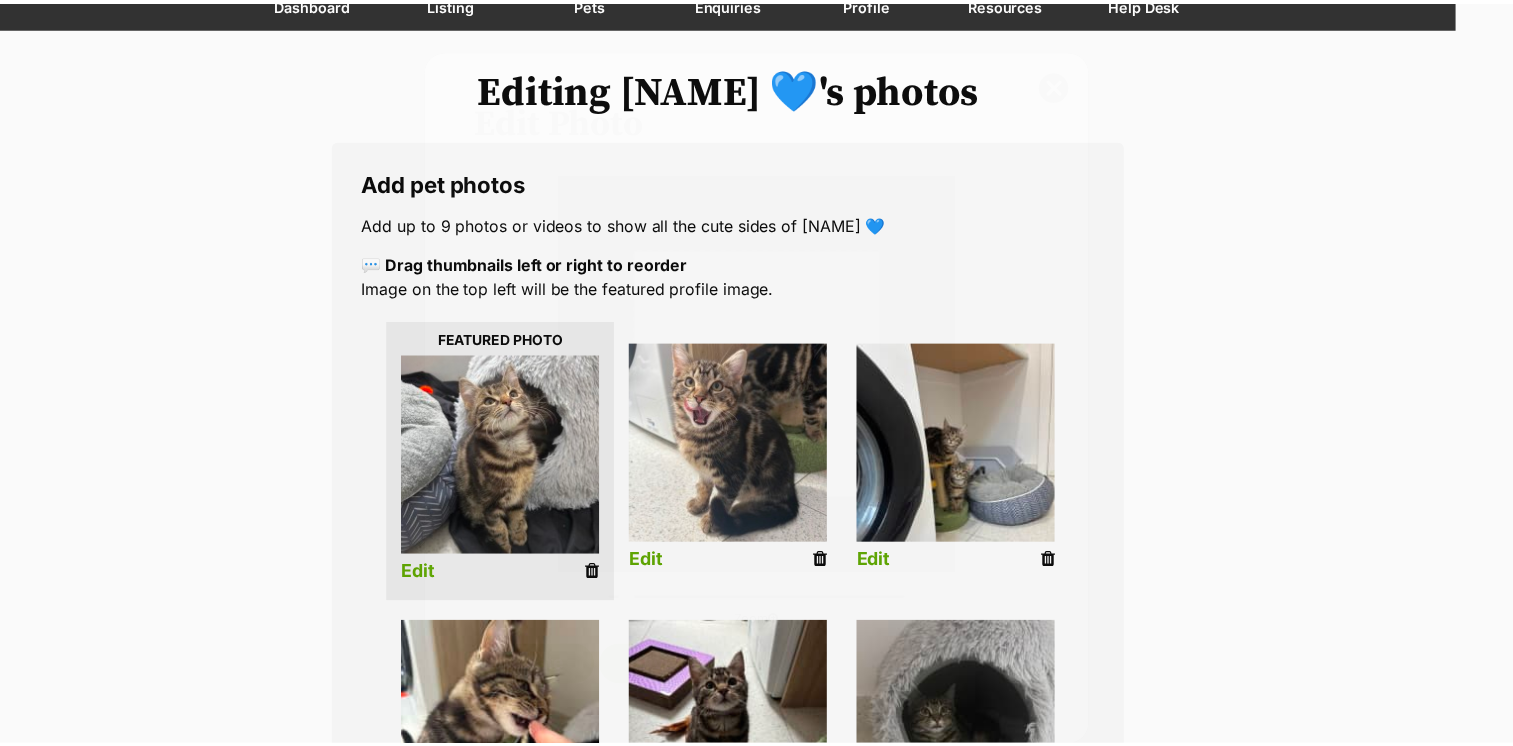 scroll, scrollTop: 200, scrollLeft: 0, axis: vertical 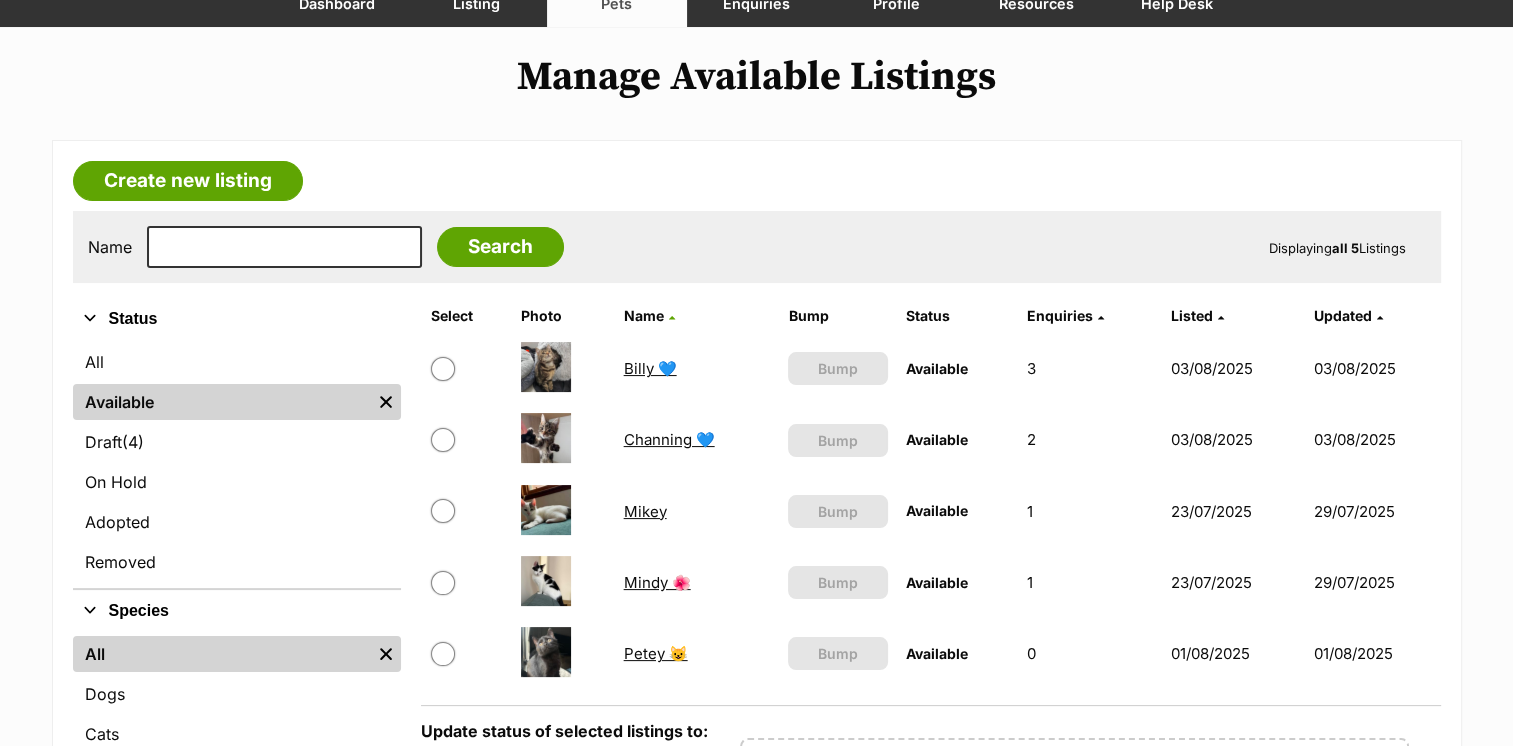 click on "Channing 💙" at bounding box center (669, 439) 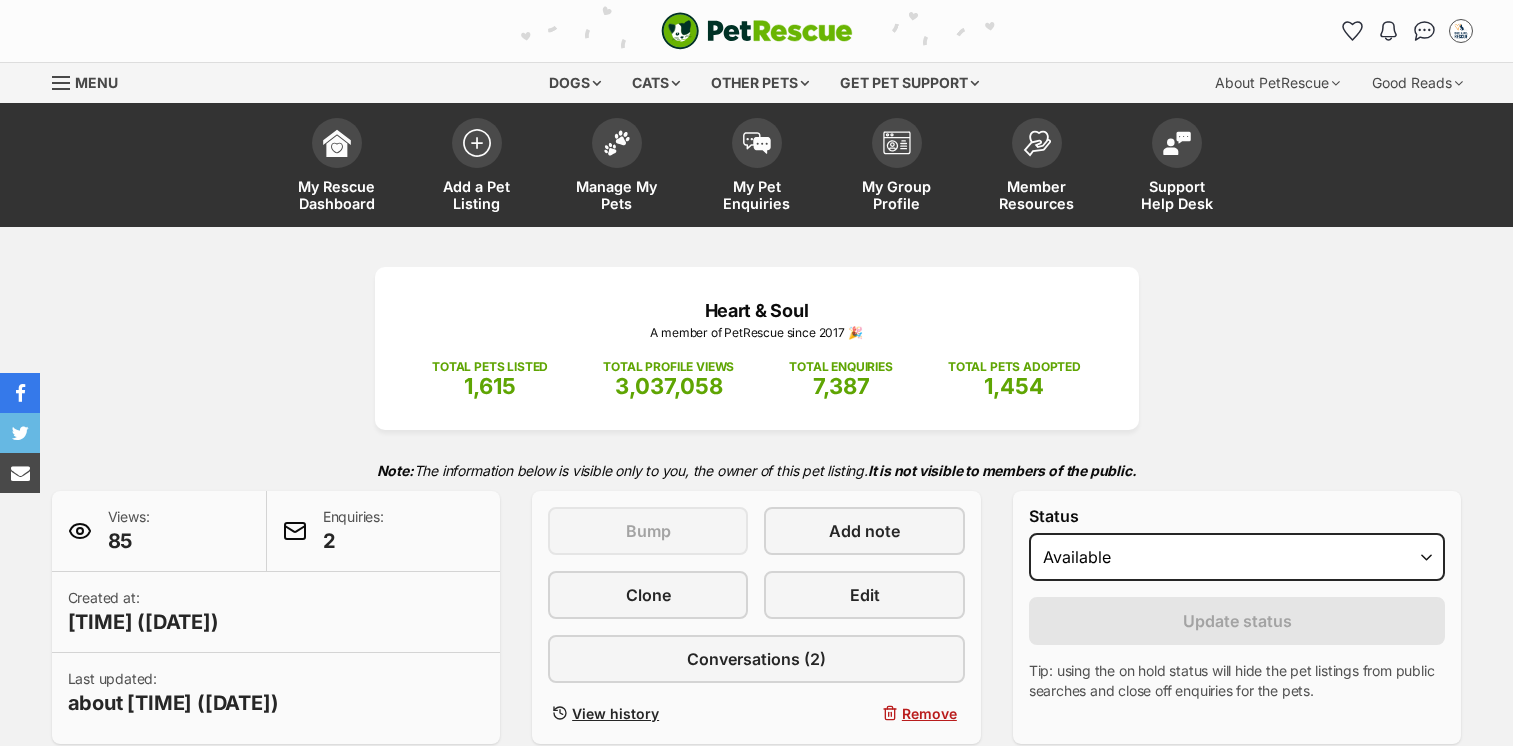 scroll, scrollTop: 0, scrollLeft: 0, axis: both 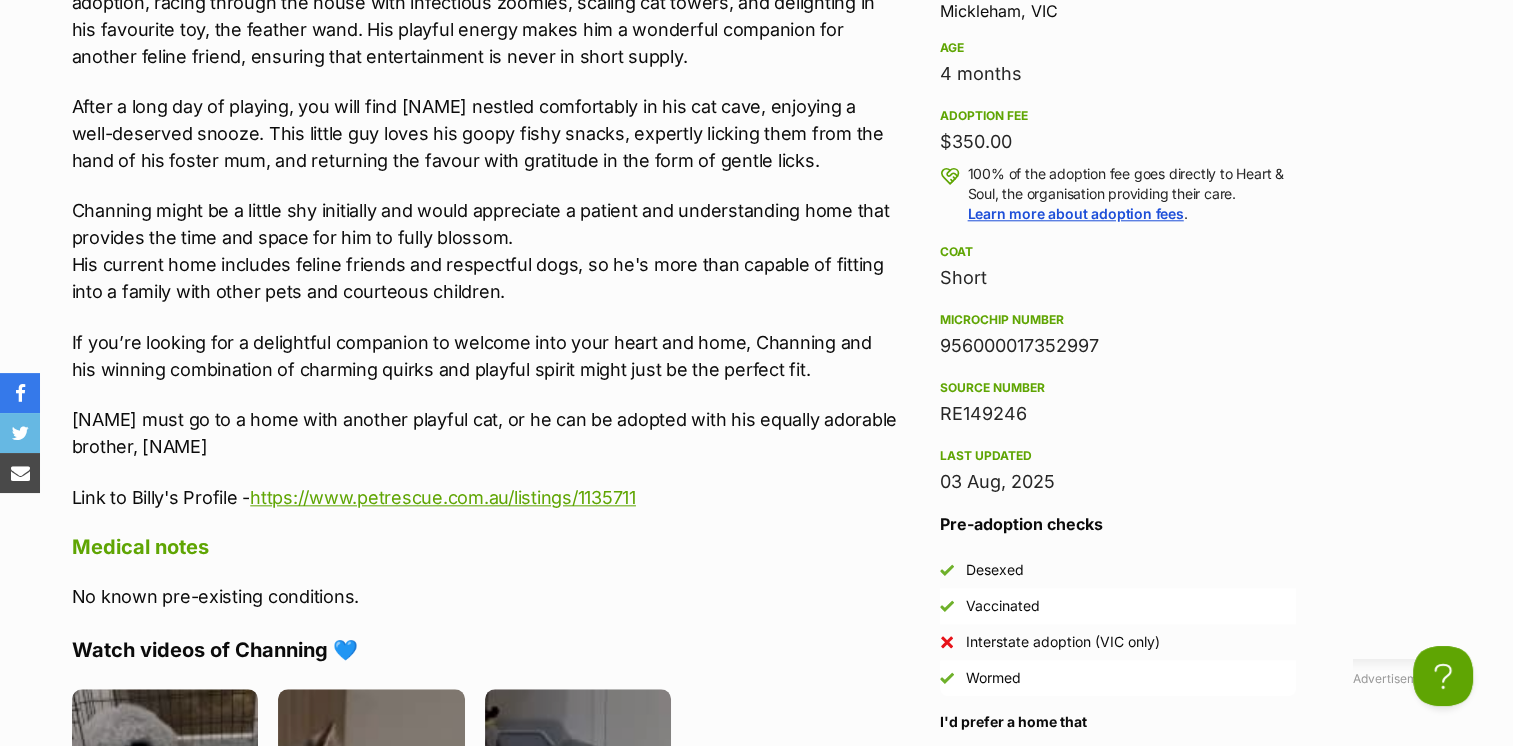 drag, startPoint x: 1110, startPoint y: 341, endPoint x: 941, endPoint y: 341, distance: 169 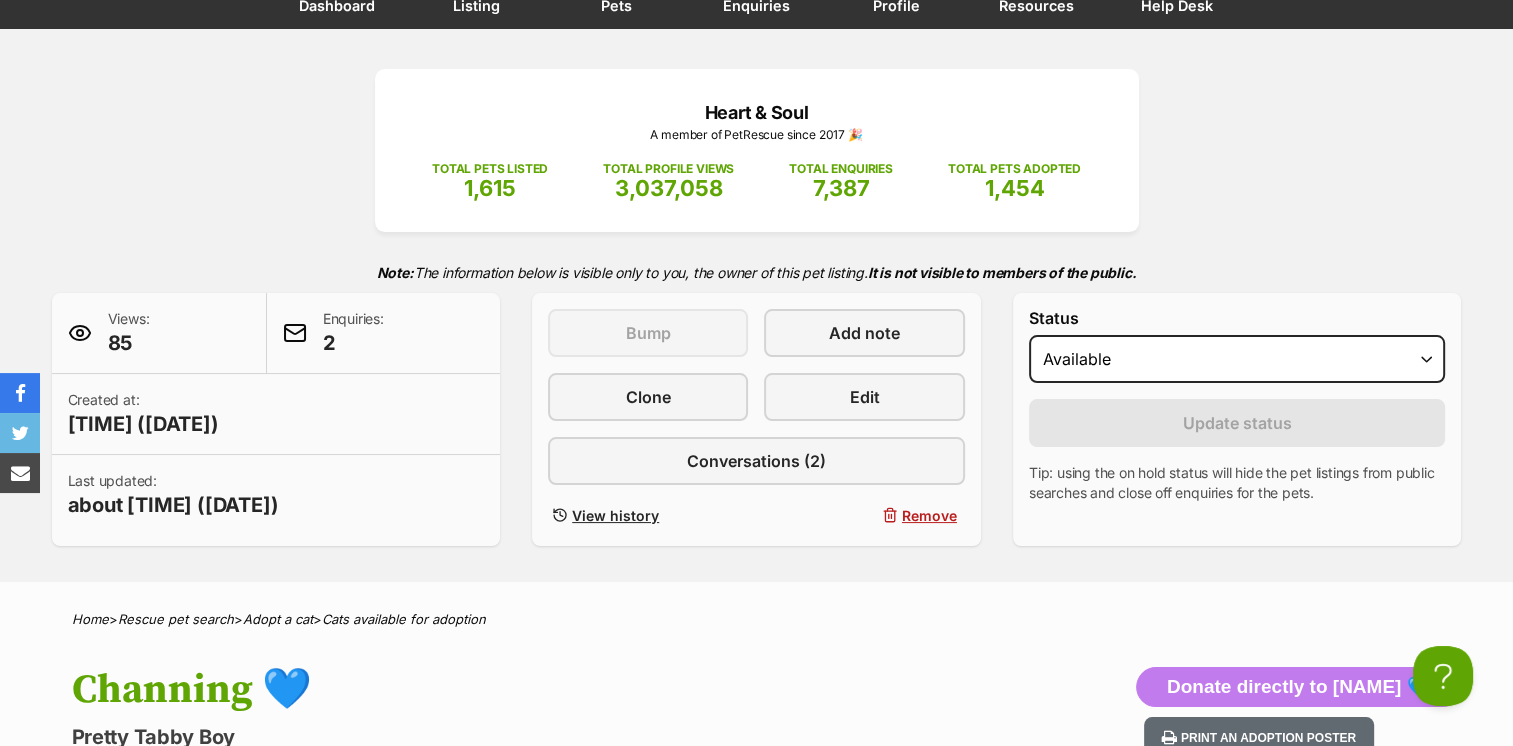 scroll, scrollTop: 0, scrollLeft: 0, axis: both 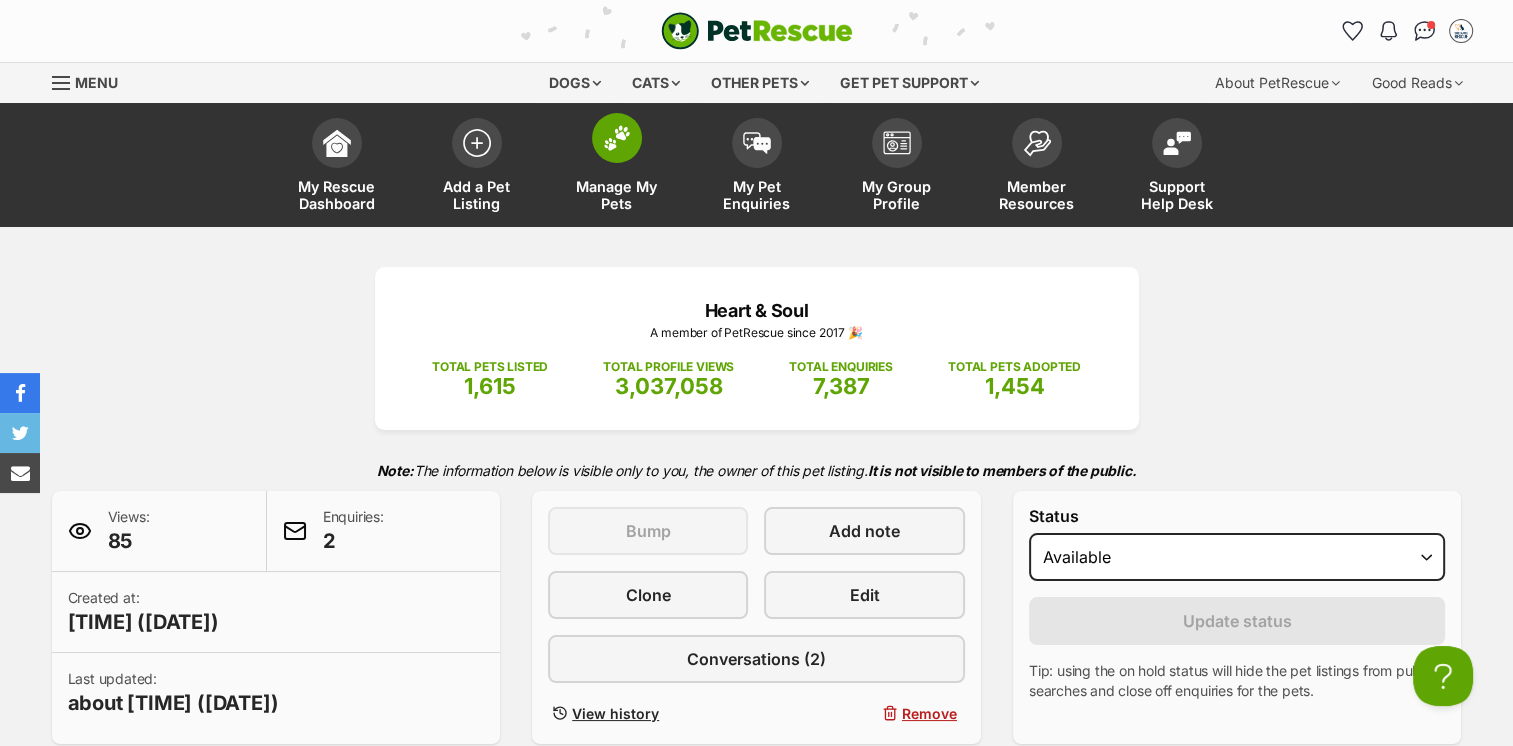 click at bounding box center [617, 138] 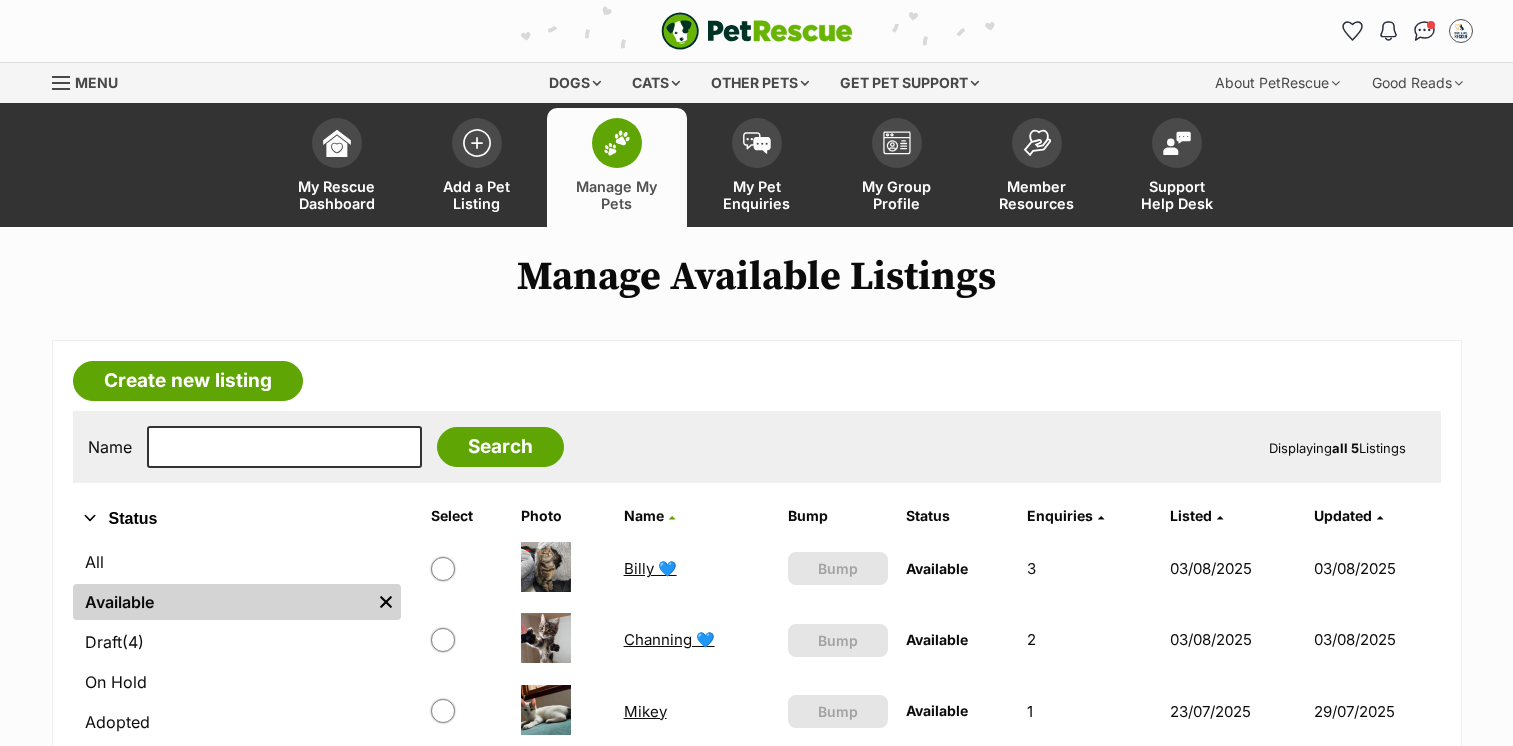 scroll, scrollTop: 0, scrollLeft: 0, axis: both 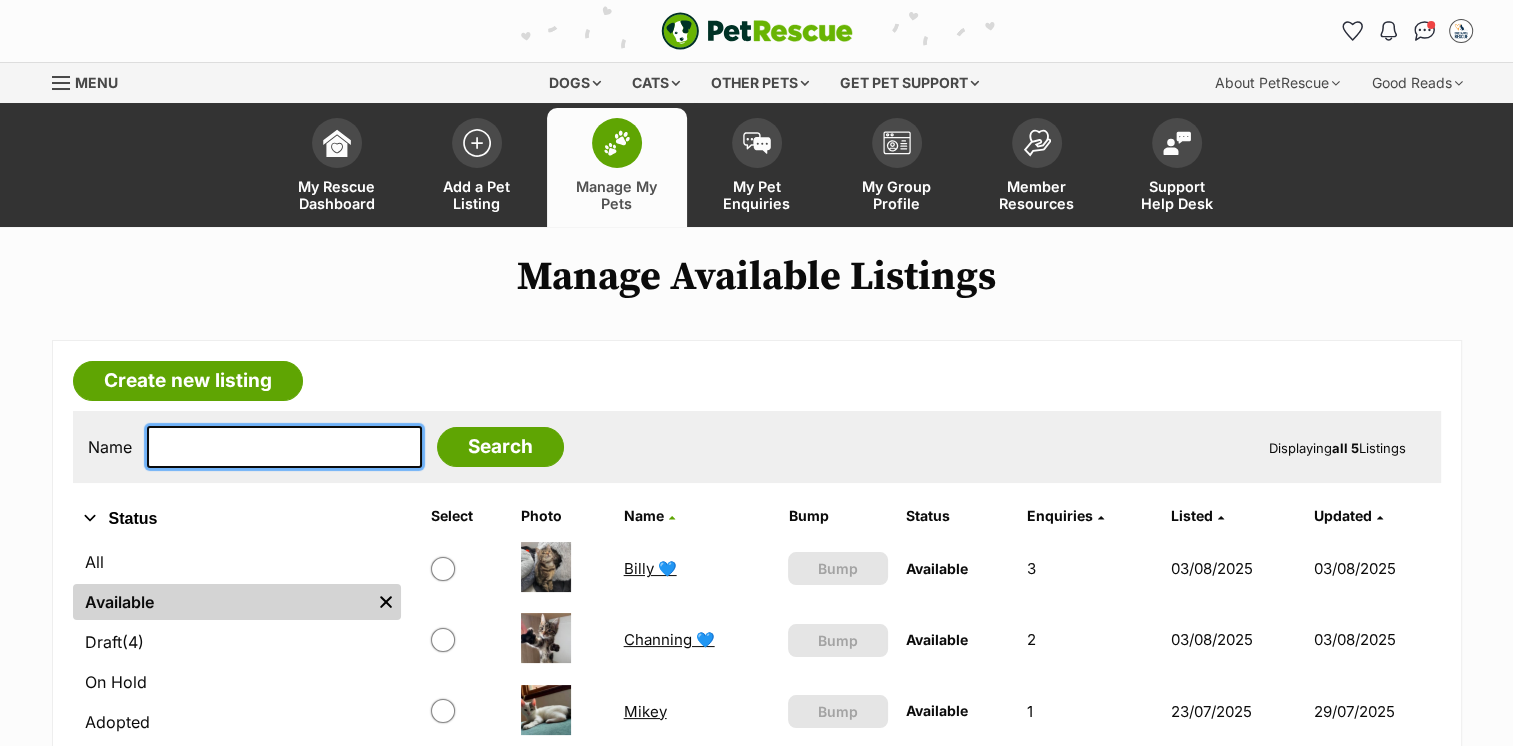 click at bounding box center (284, 447) 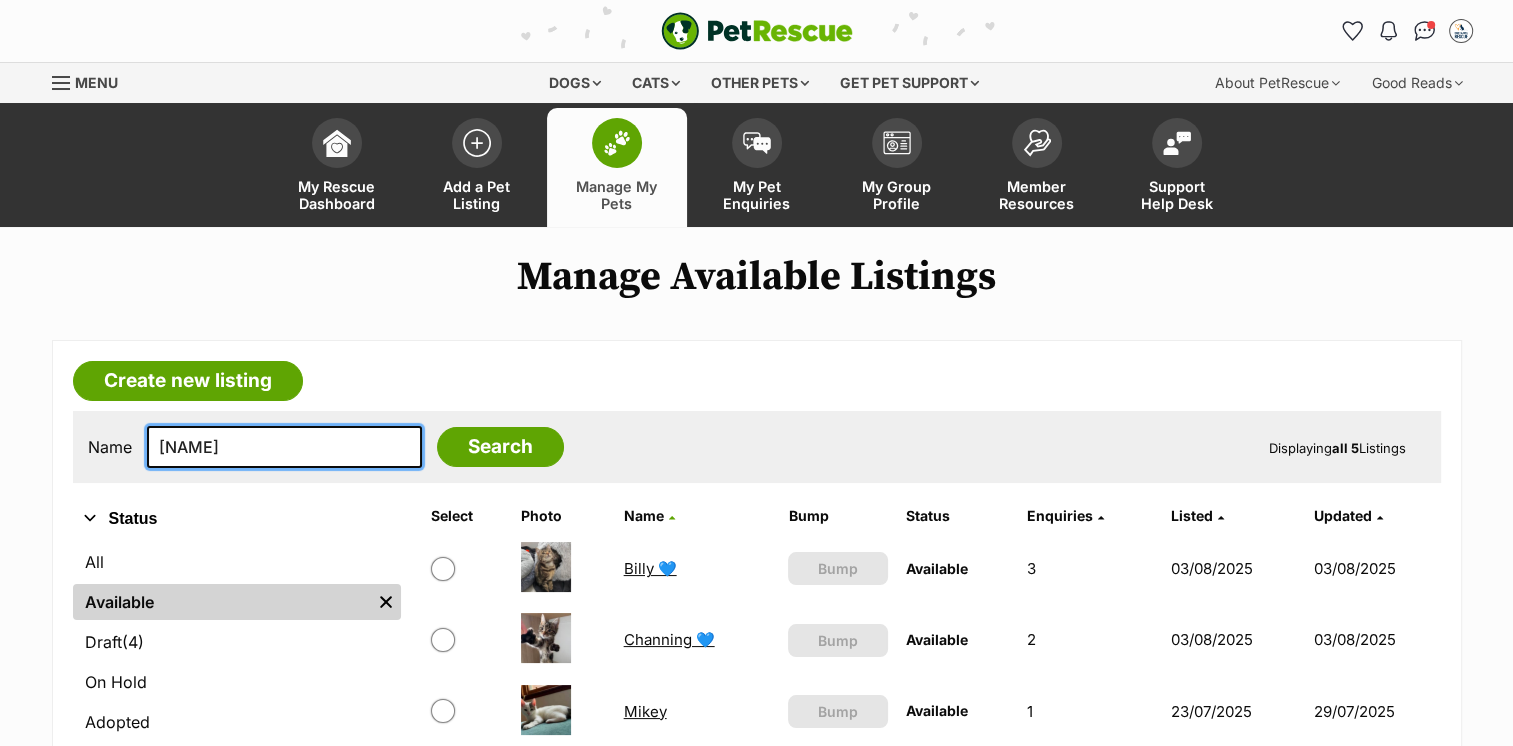 type on "[LAST]" 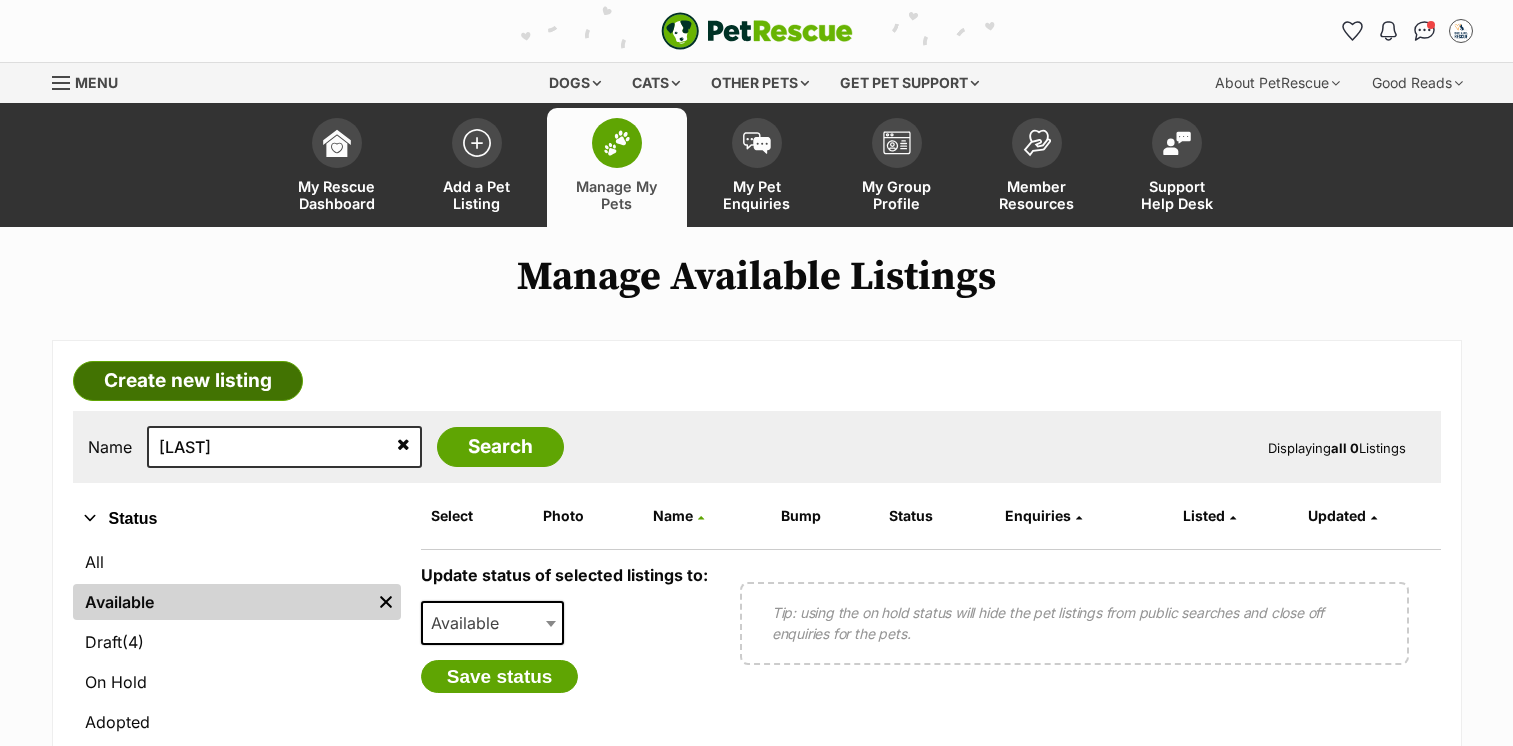 scroll, scrollTop: 0, scrollLeft: 0, axis: both 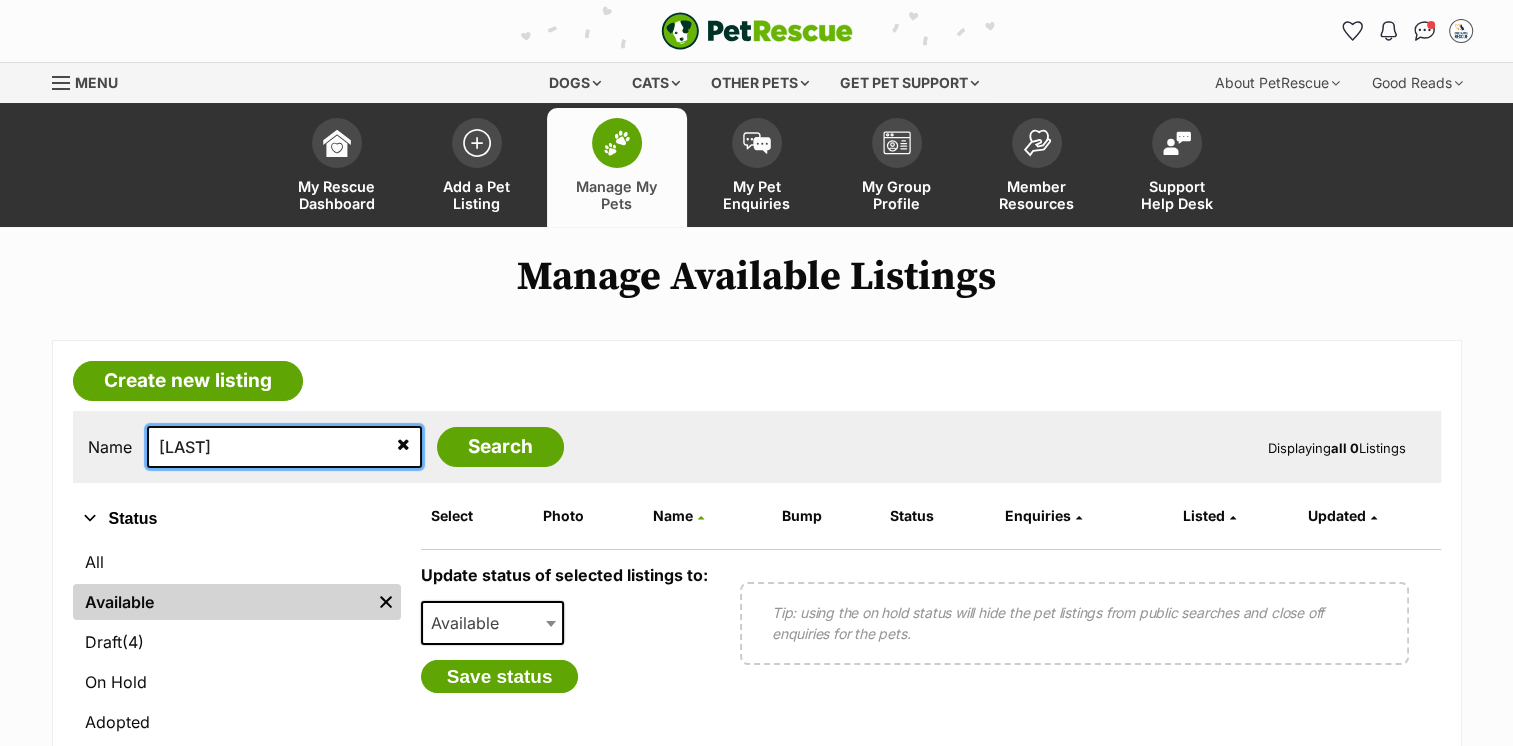 click on "[LAST]" at bounding box center (284, 447) 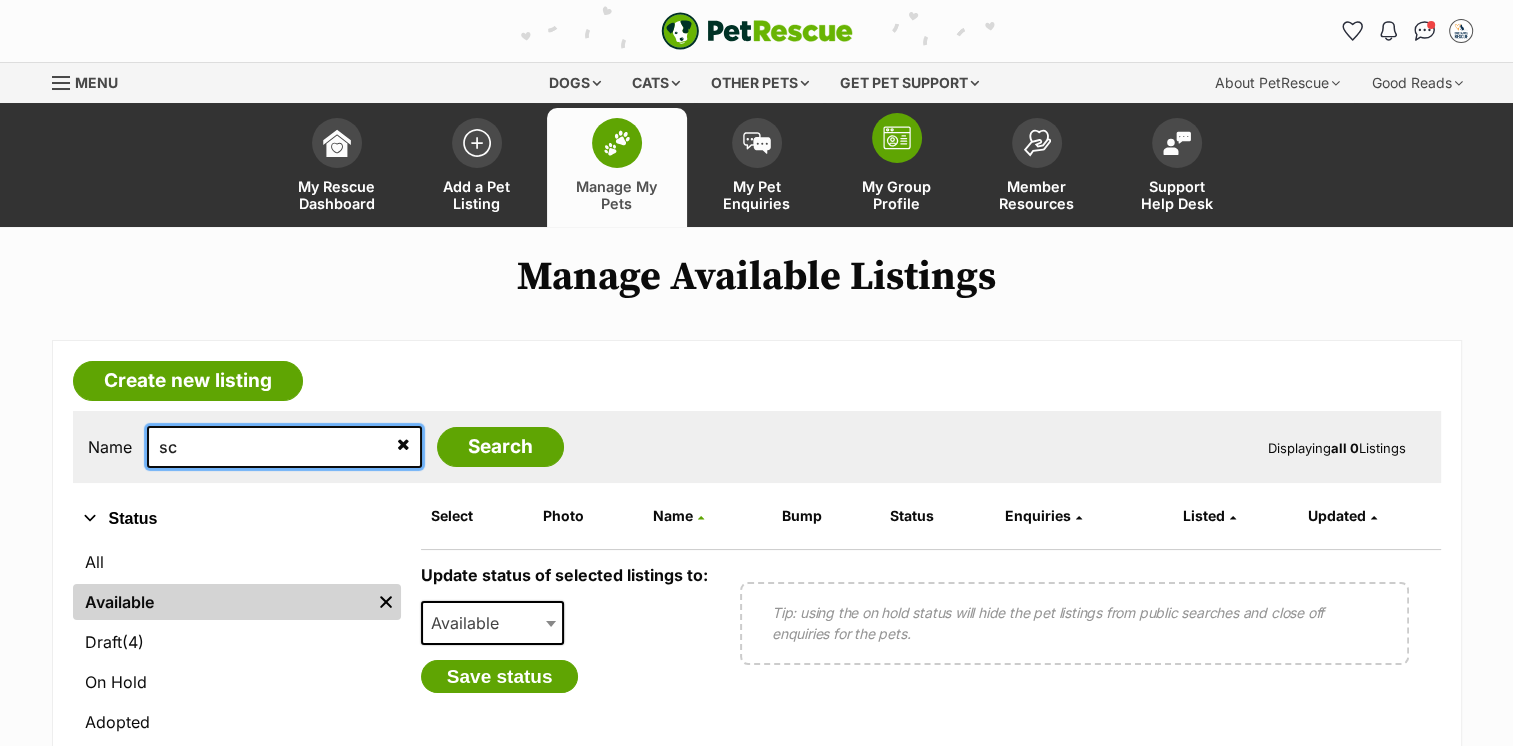 type on "sc" 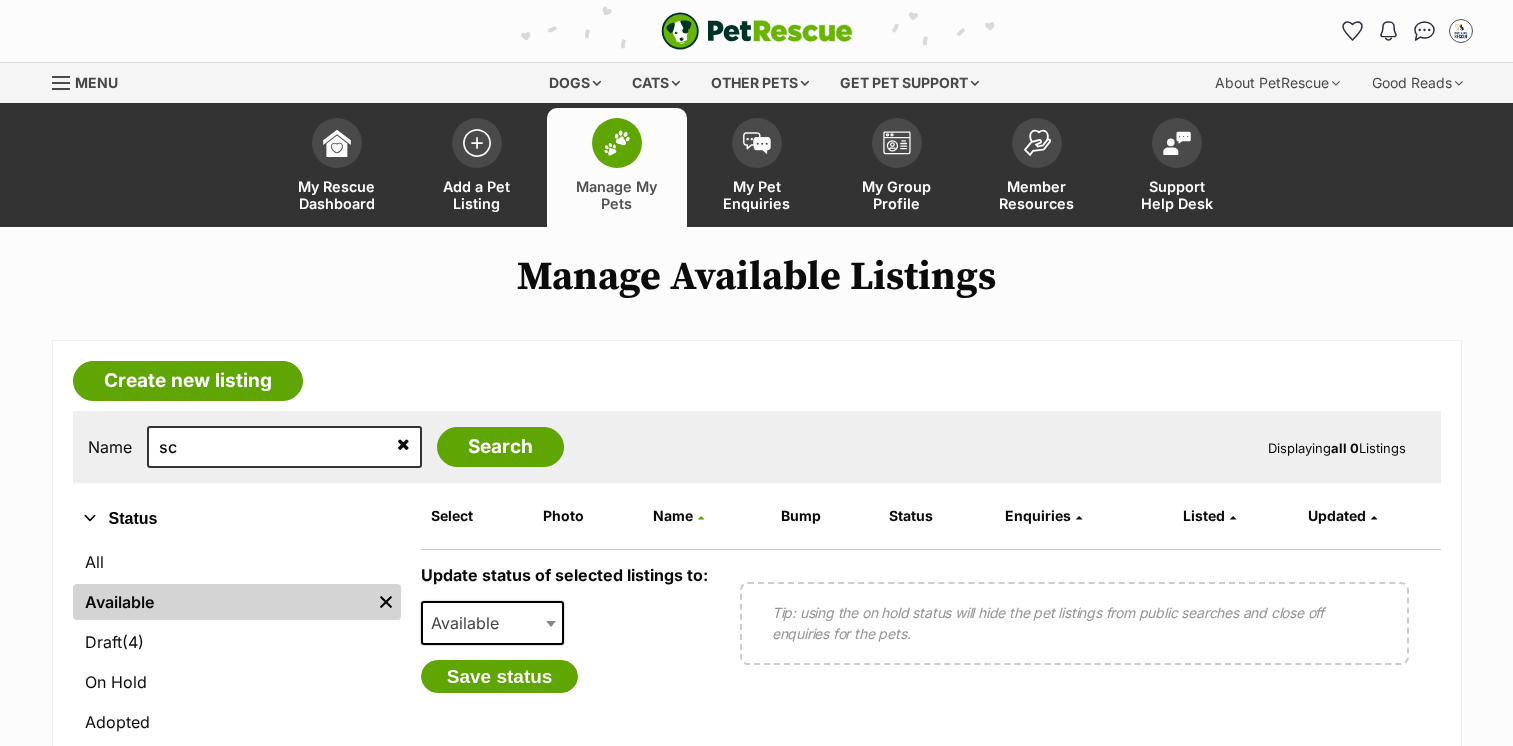 scroll, scrollTop: 0, scrollLeft: 0, axis: both 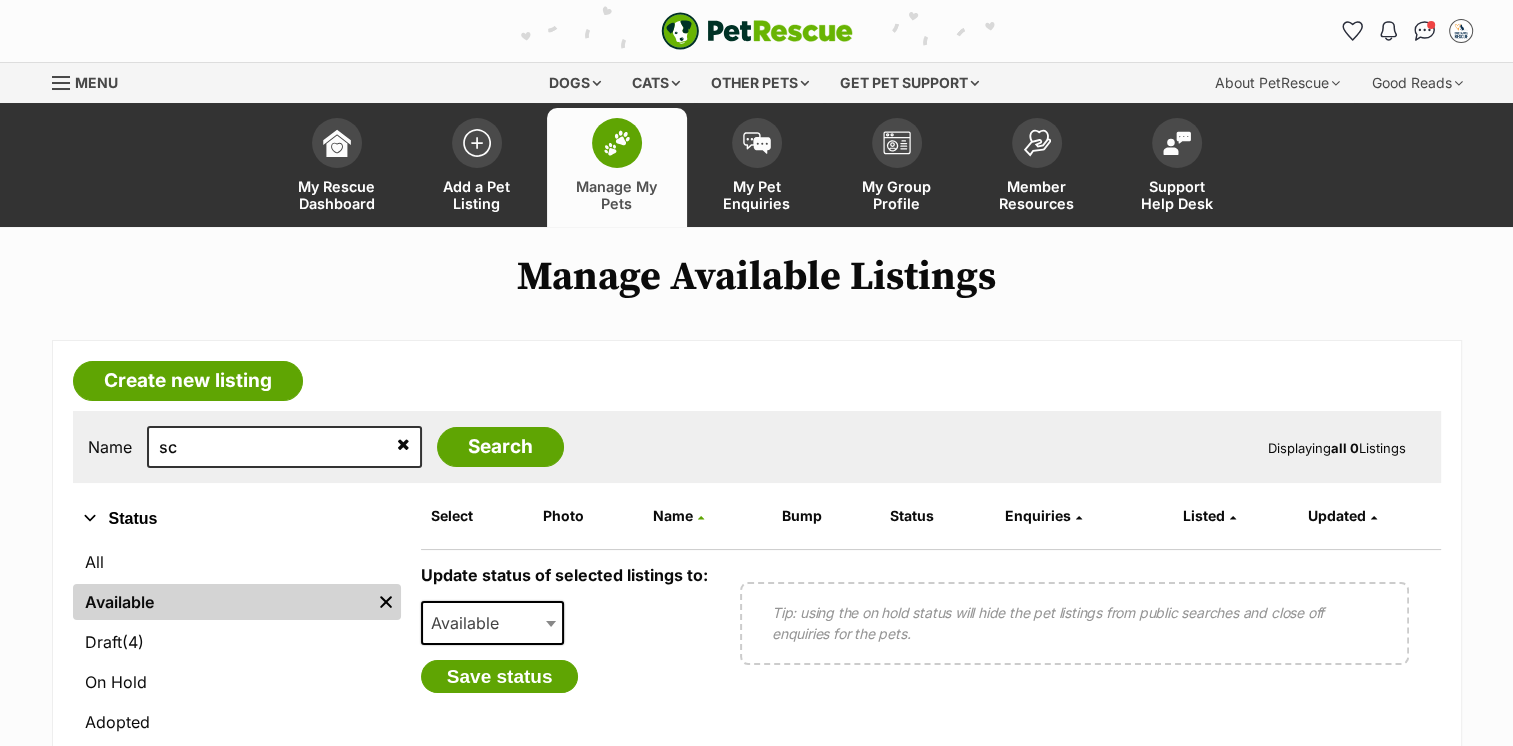 click at bounding box center (617, 143) 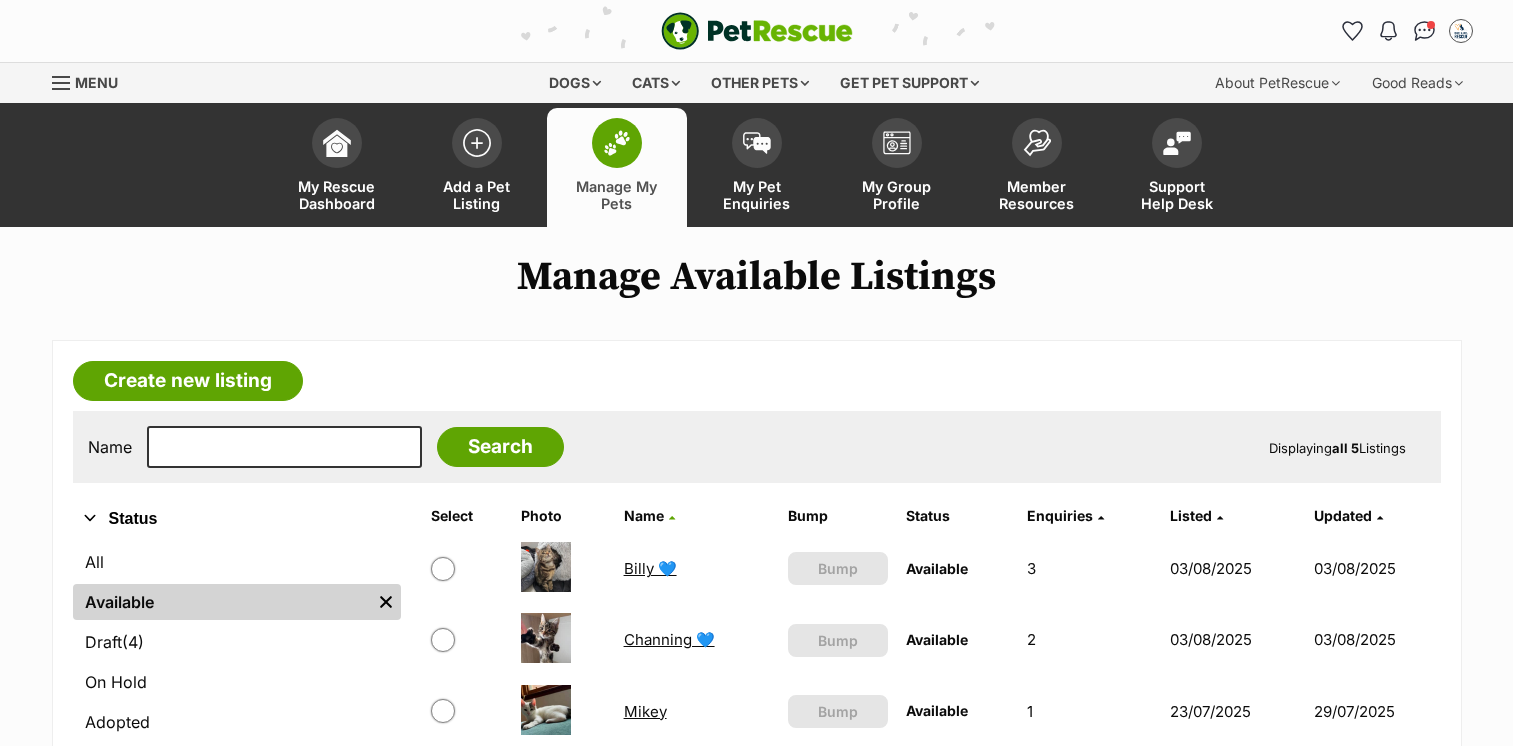 scroll, scrollTop: 0, scrollLeft: 0, axis: both 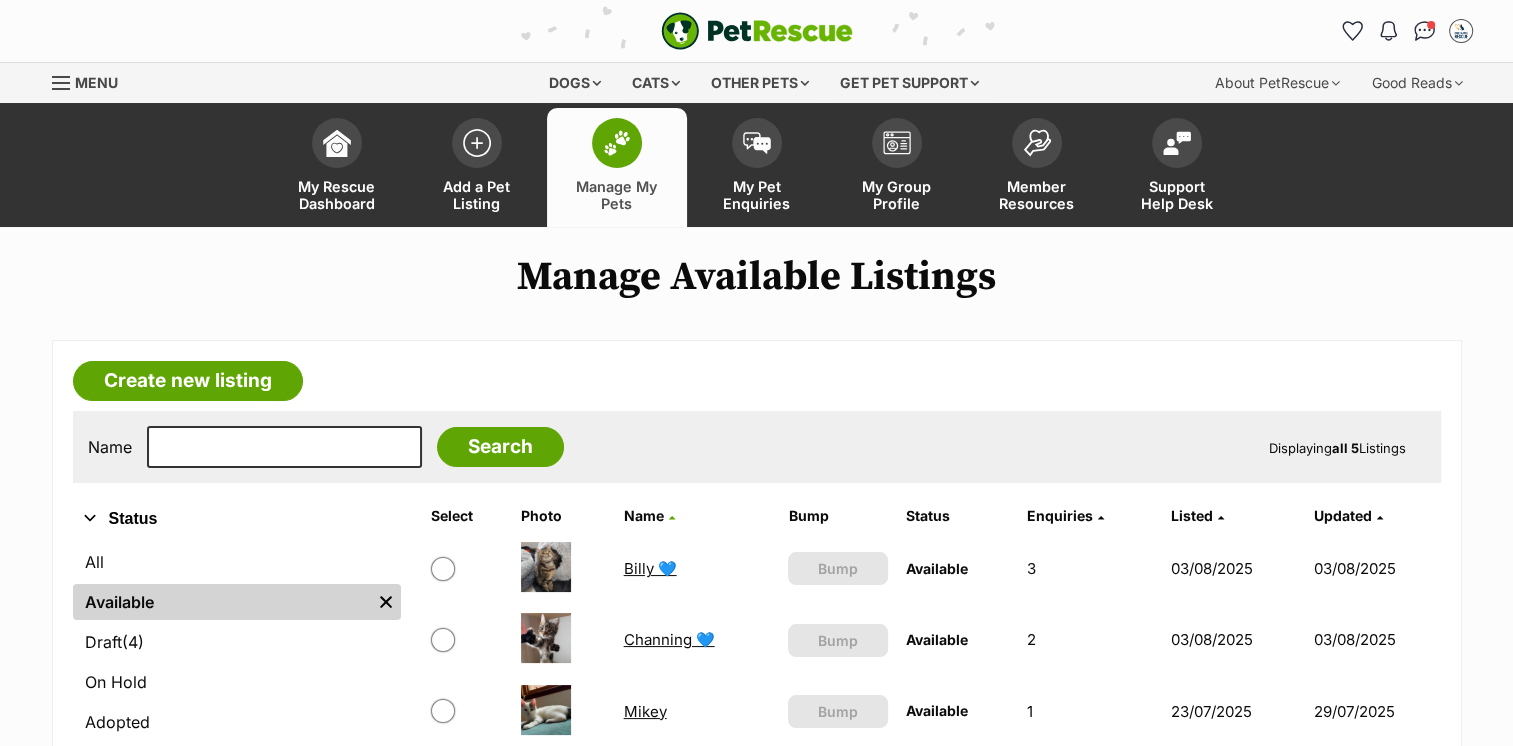 click at bounding box center [617, 143] 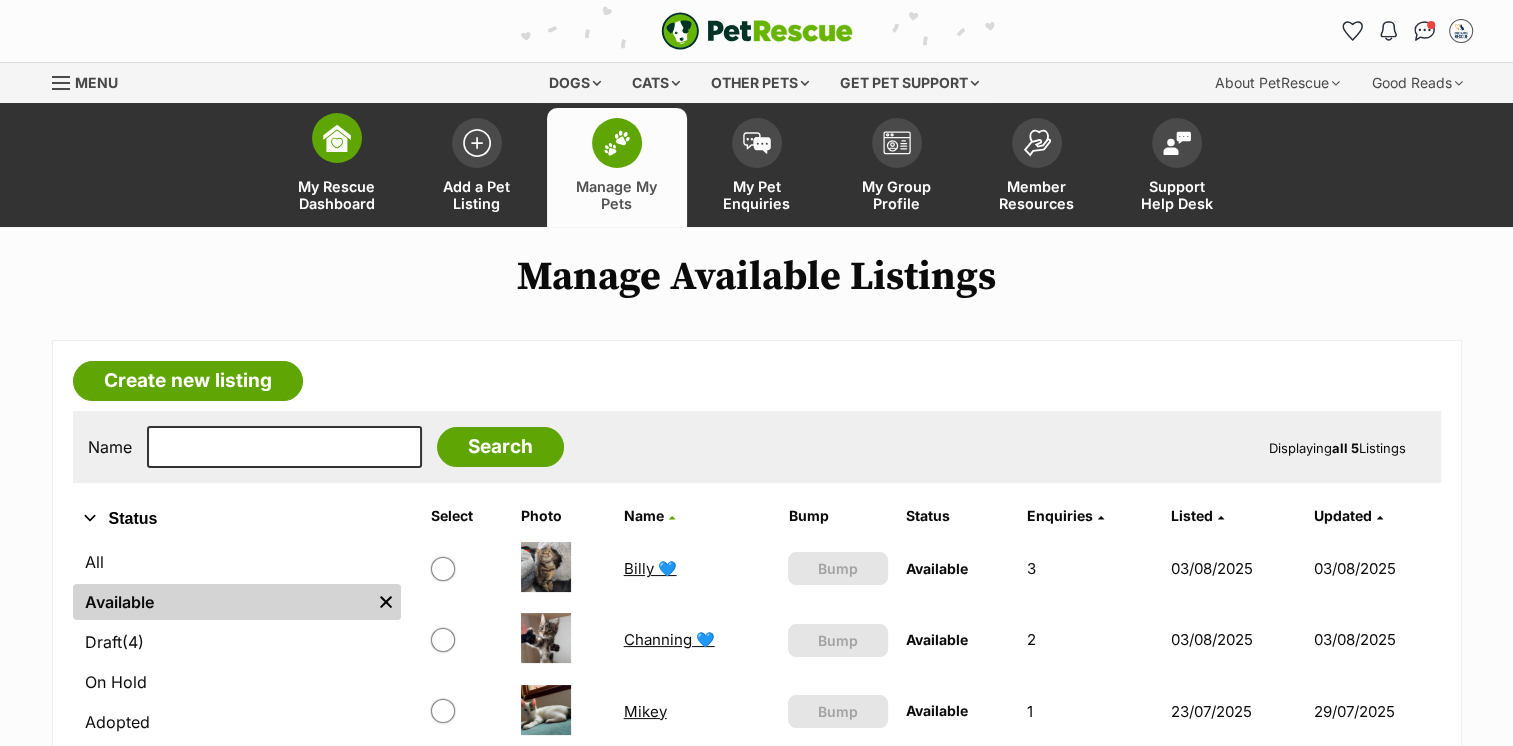click at bounding box center (337, 138) 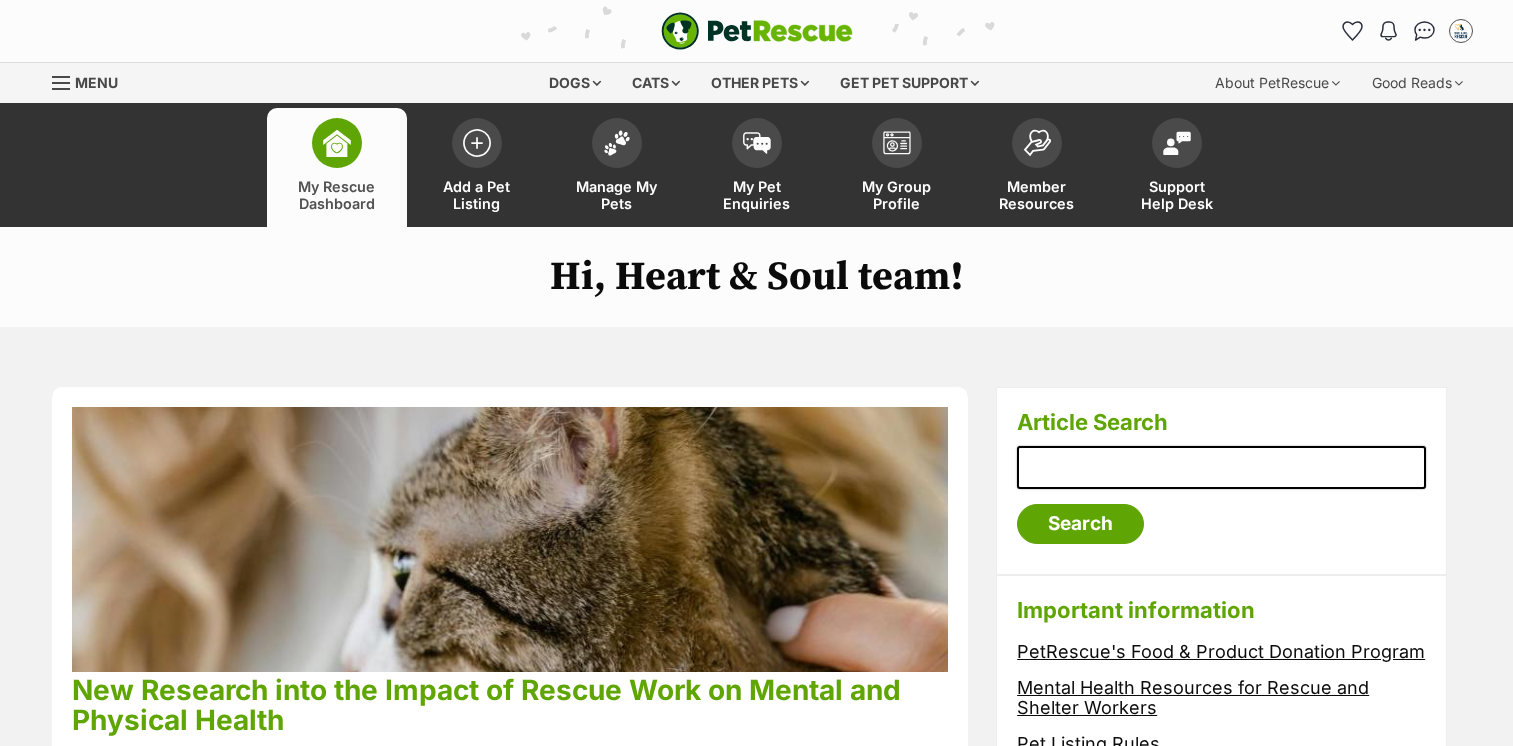 scroll, scrollTop: 0, scrollLeft: 0, axis: both 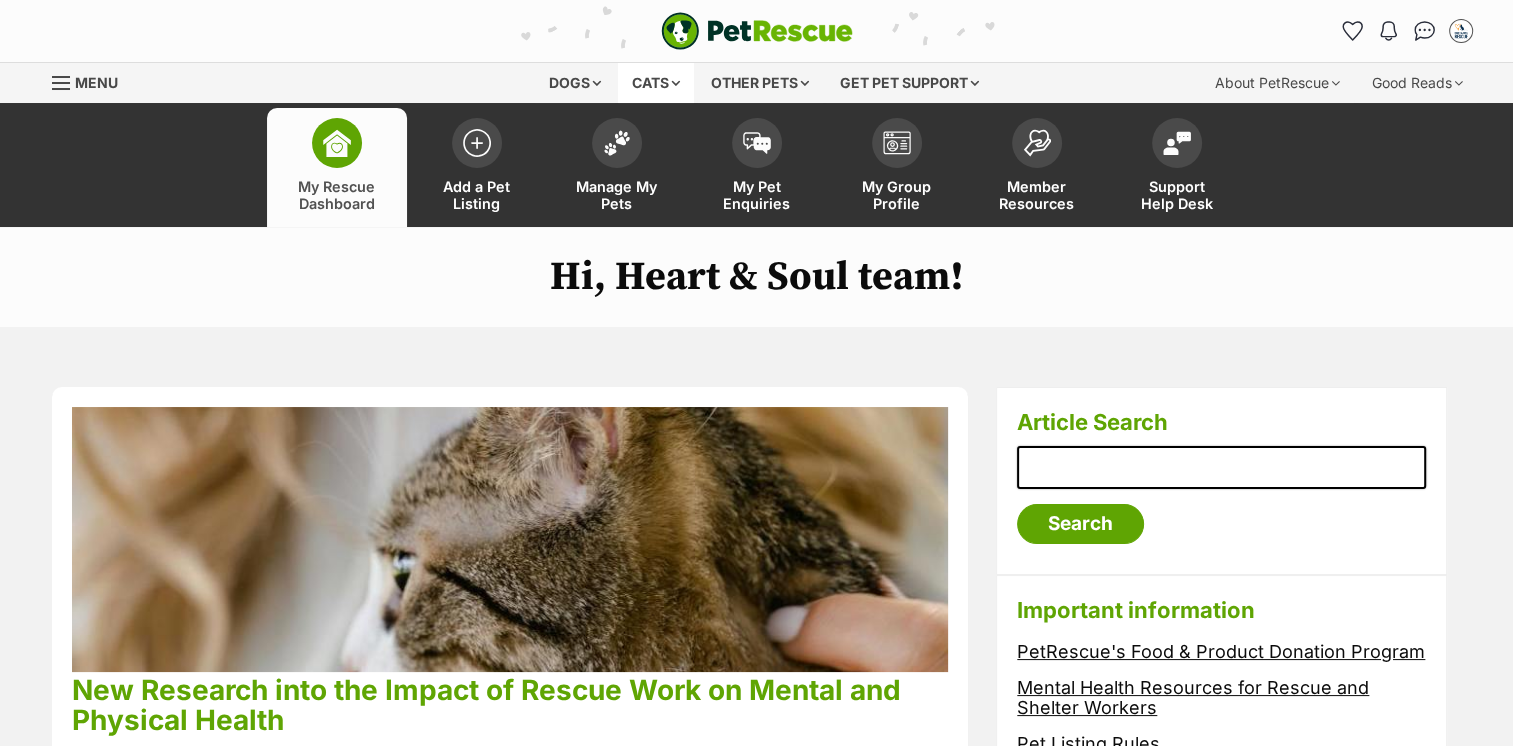 click on "Cats" at bounding box center [656, 83] 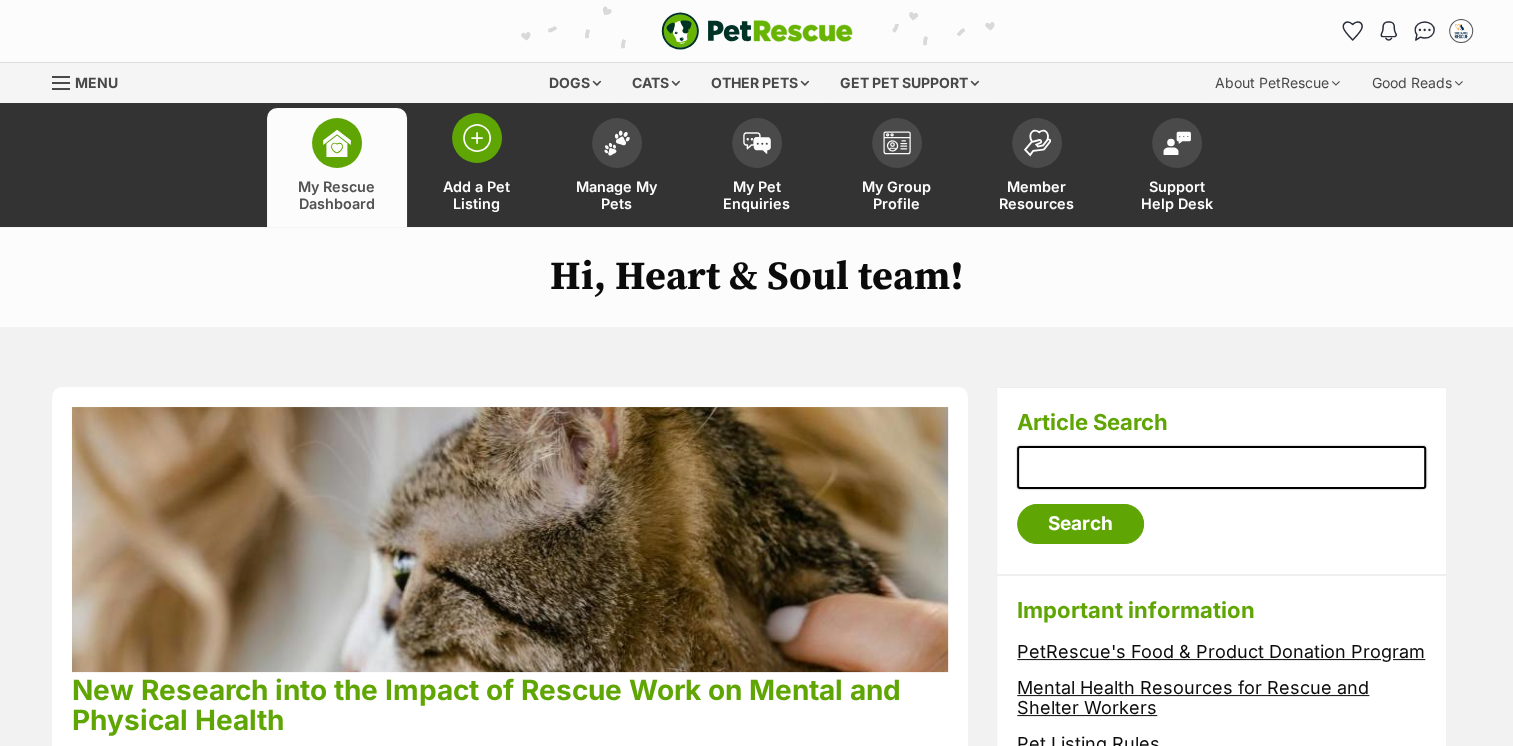 click at bounding box center (477, 138) 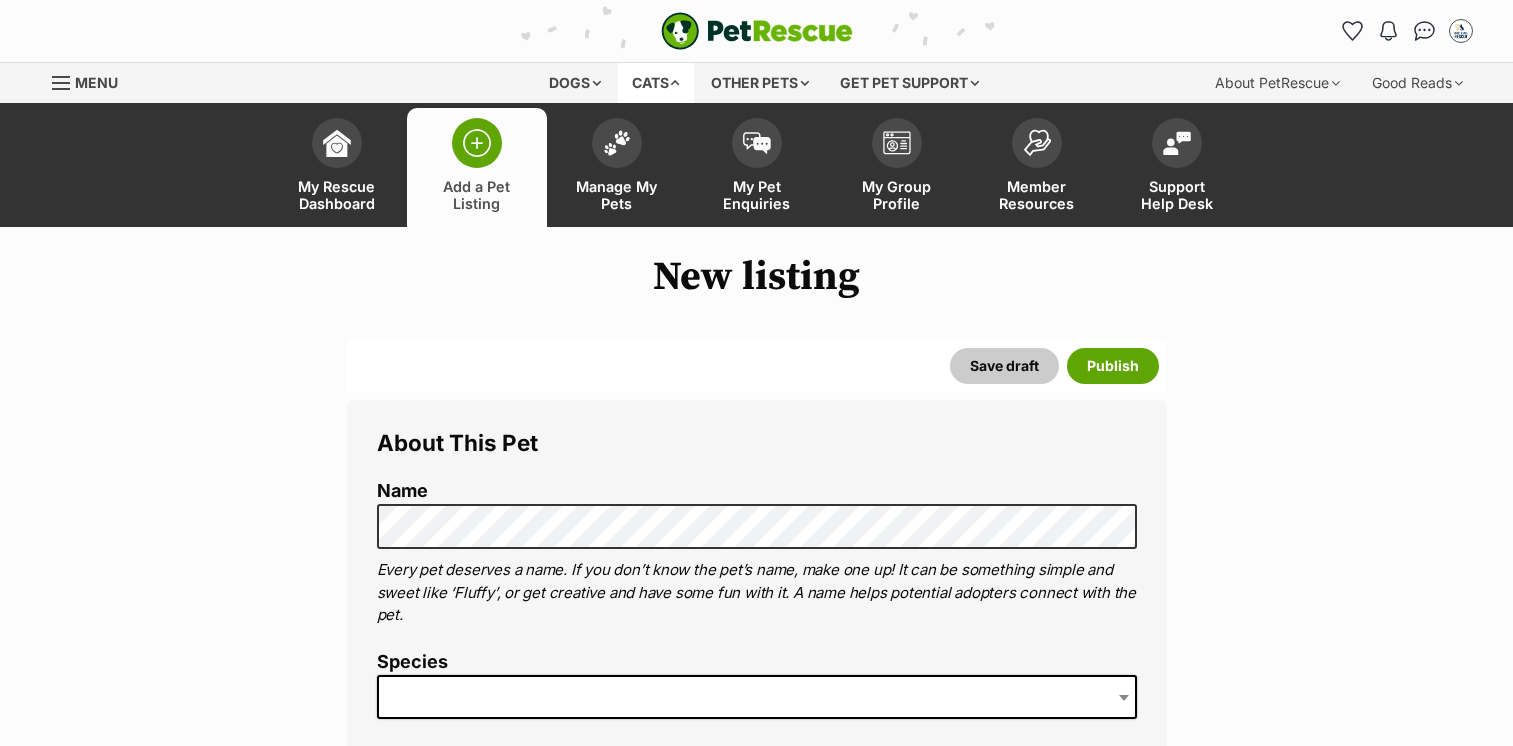 scroll, scrollTop: 0, scrollLeft: 0, axis: both 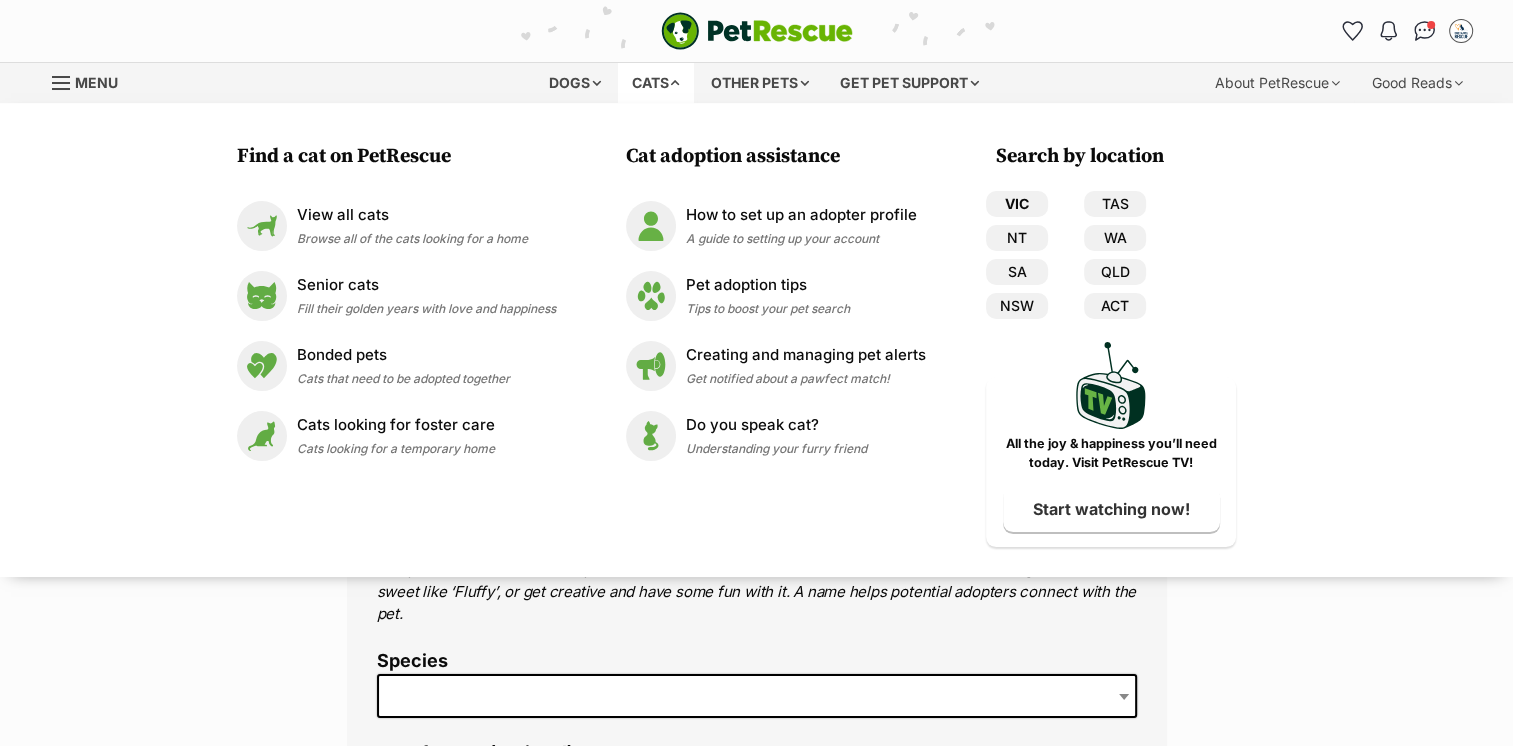 click on "VIC" at bounding box center [1017, 204] 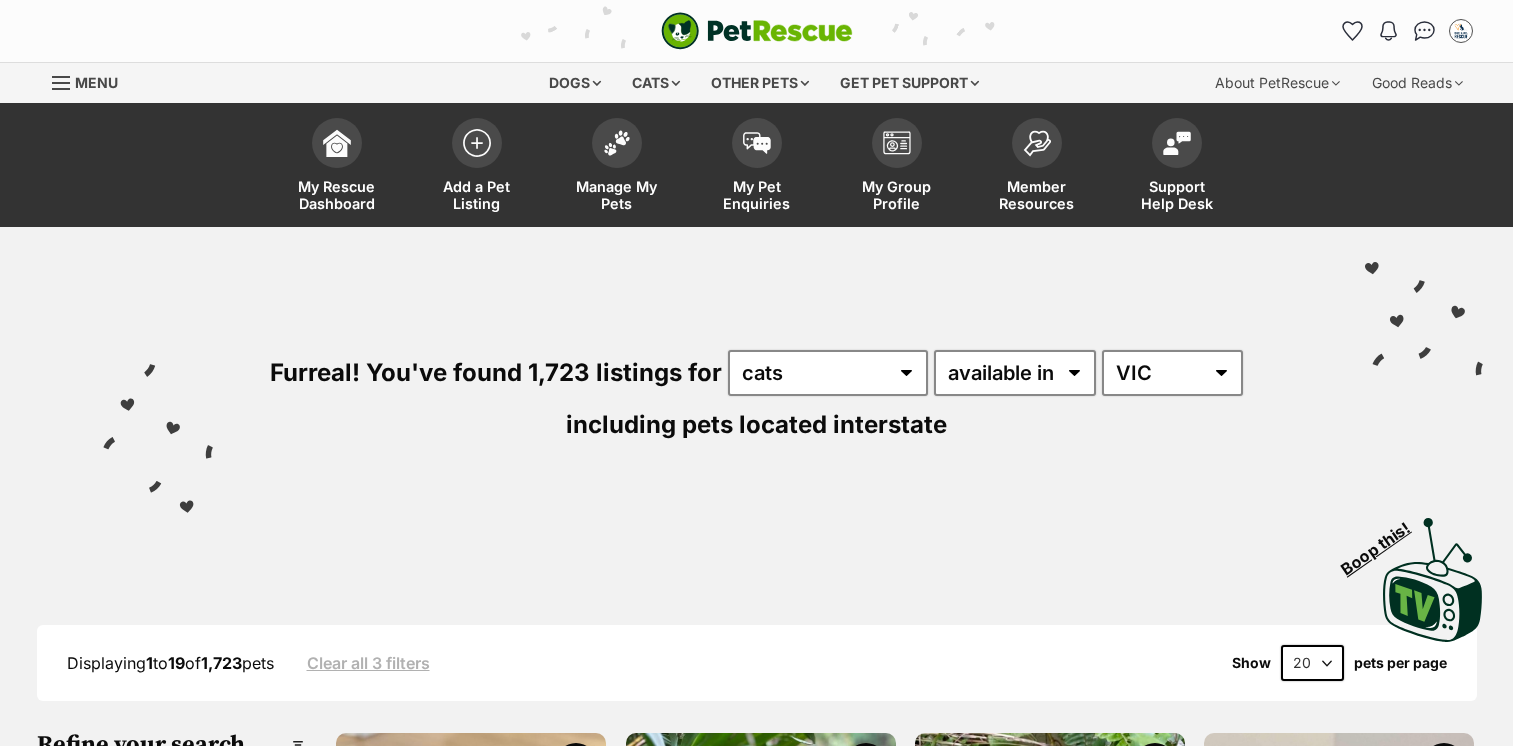 scroll, scrollTop: 0, scrollLeft: 0, axis: both 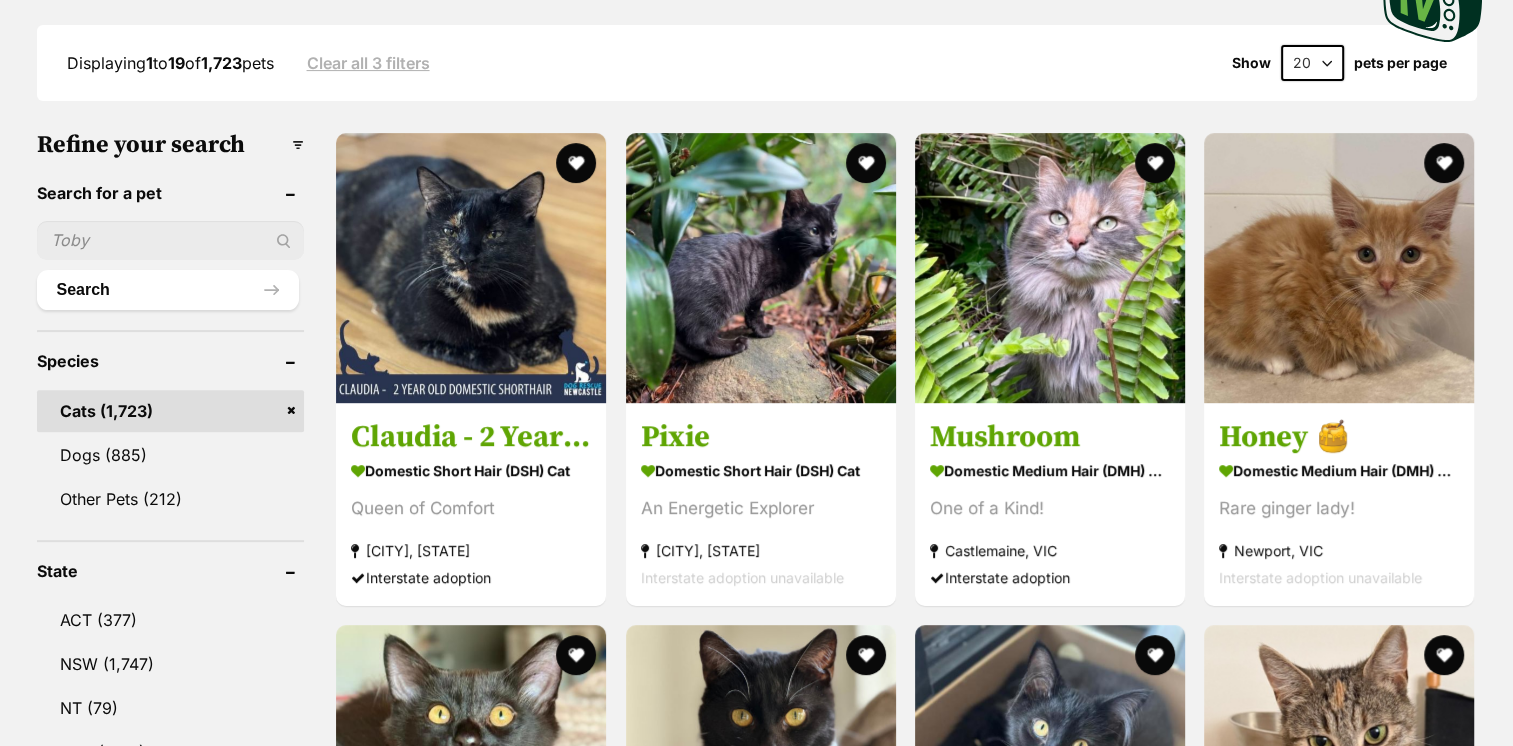 click at bounding box center [171, 240] 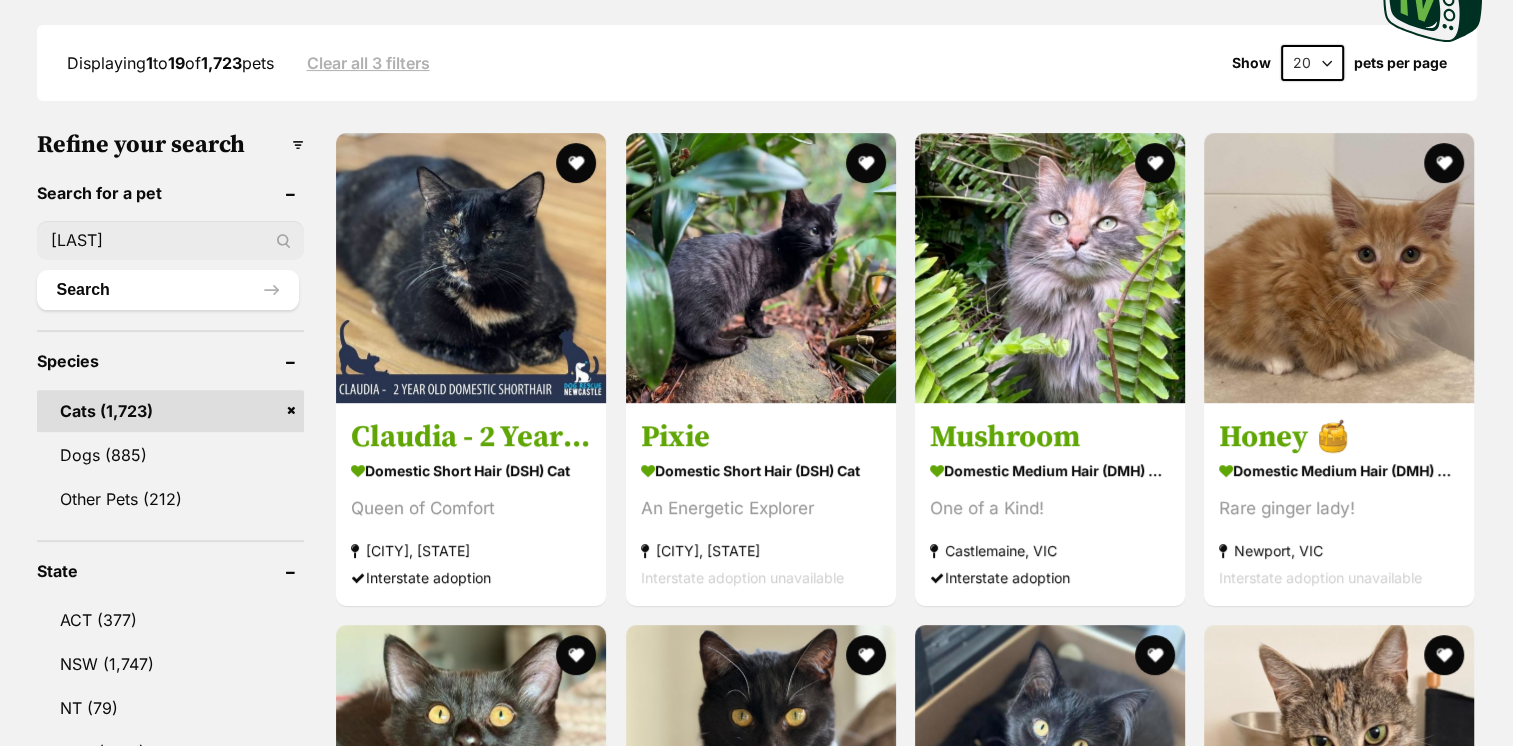 type on "[NAME]" 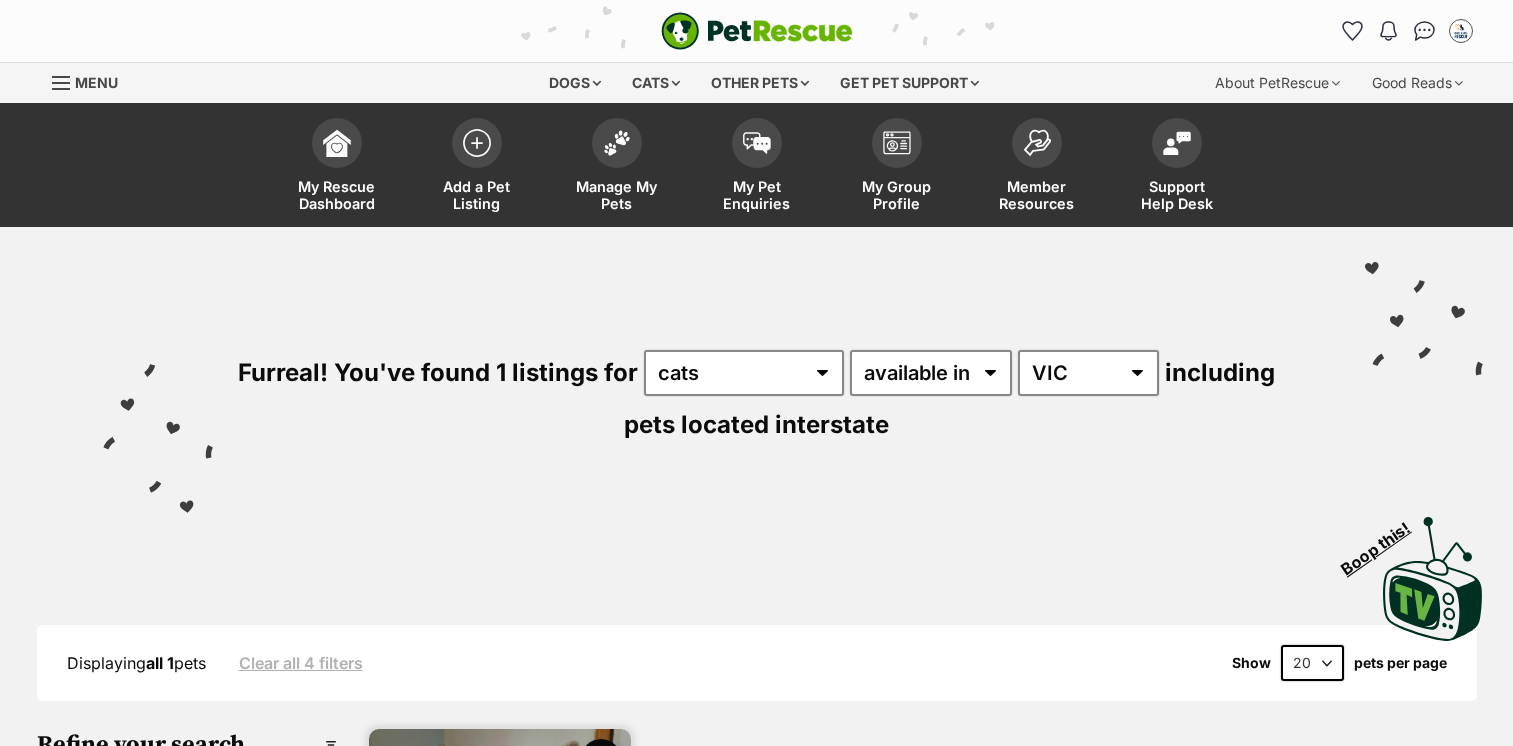 scroll, scrollTop: 300, scrollLeft: 0, axis: vertical 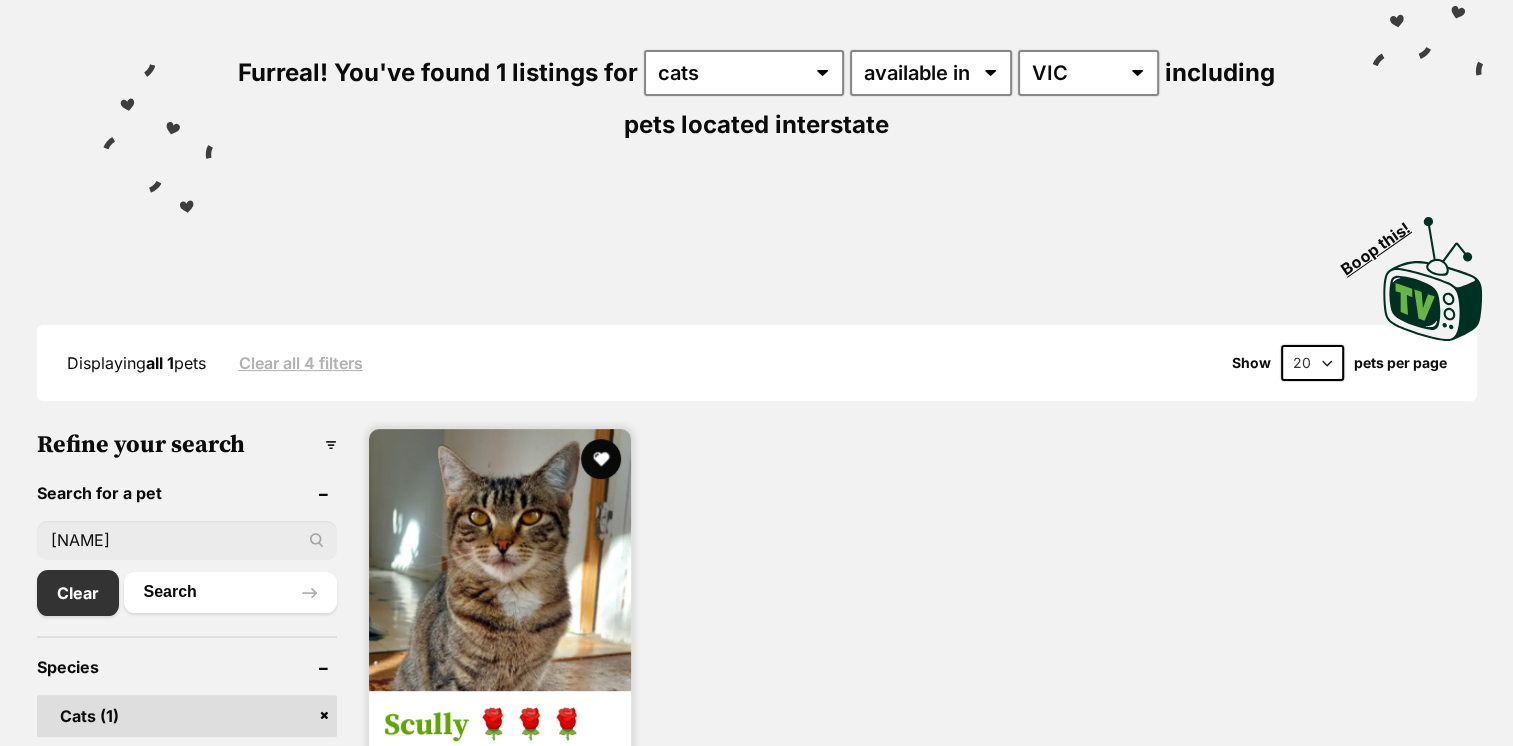 click at bounding box center [500, 560] 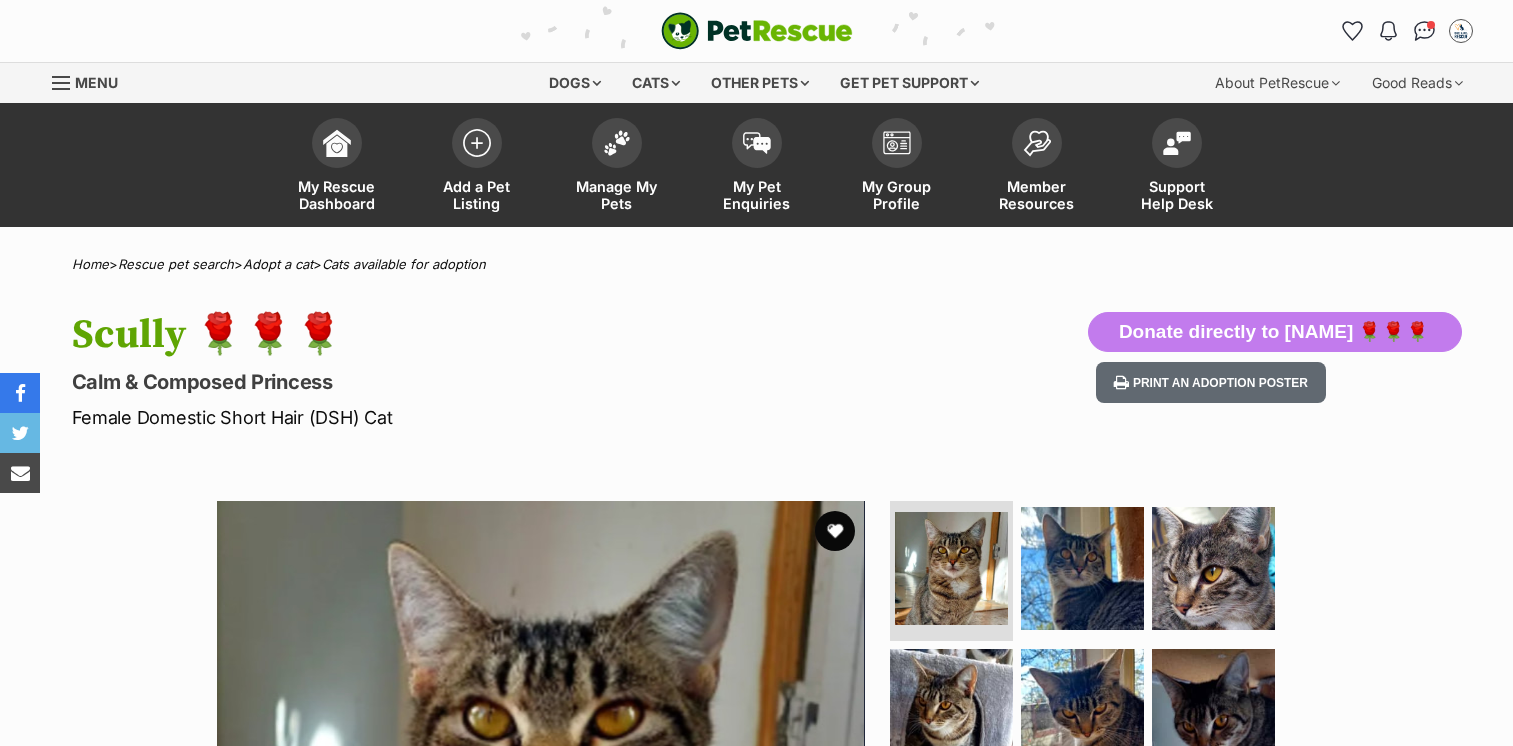 scroll, scrollTop: 0, scrollLeft: 0, axis: both 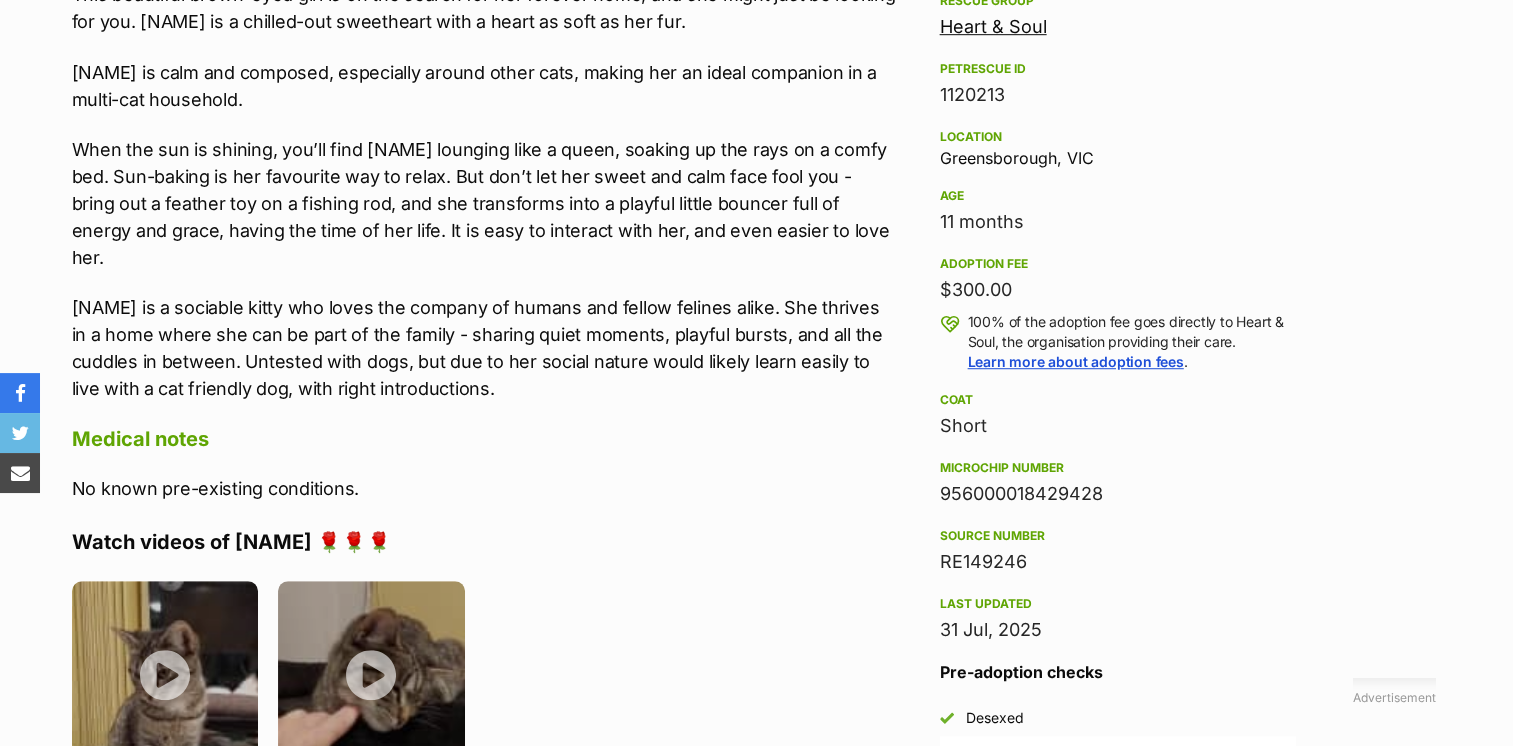 drag, startPoint x: 940, startPoint y: 491, endPoint x: 1109, endPoint y: 490, distance: 169.00296 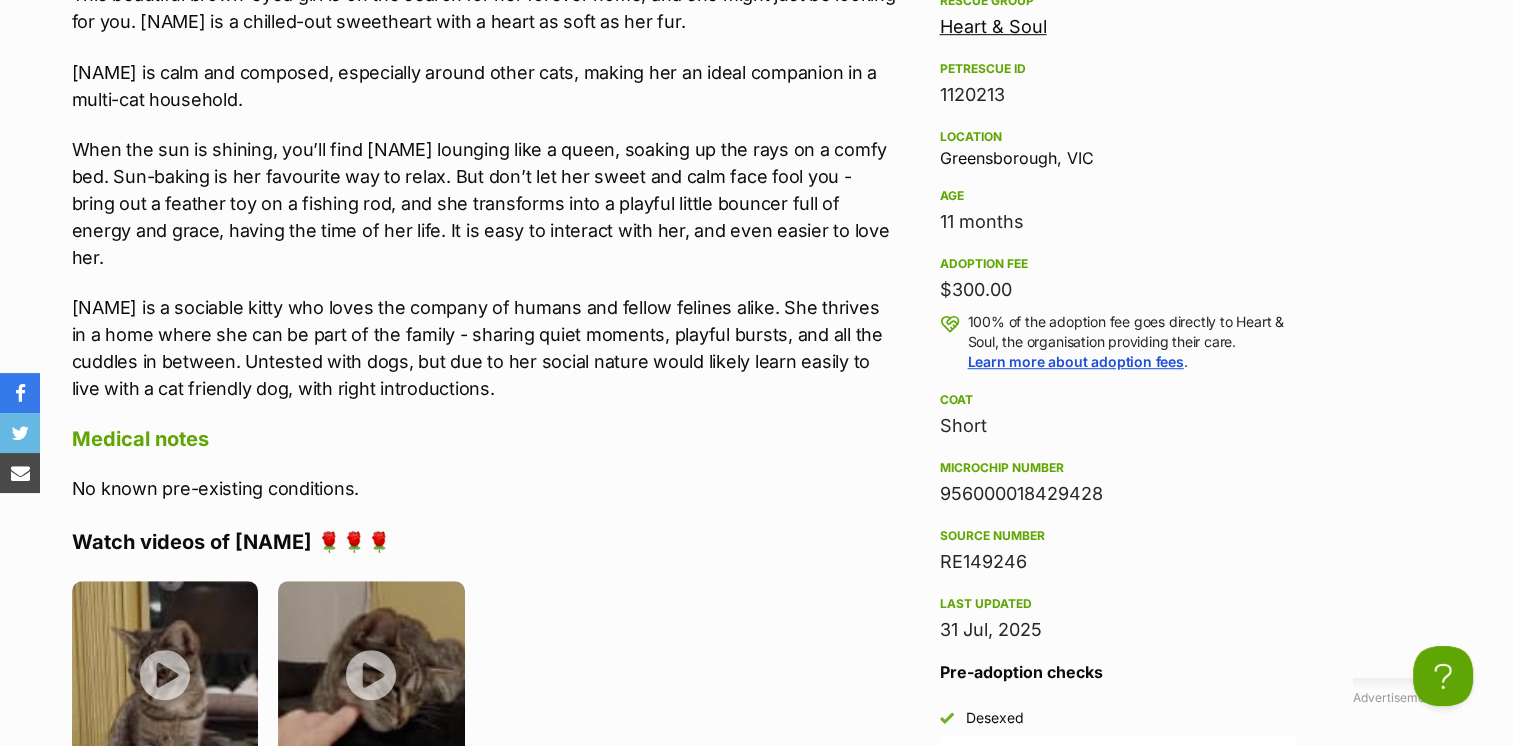 scroll, scrollTop: 0, scrollLeft: 0, axis: both 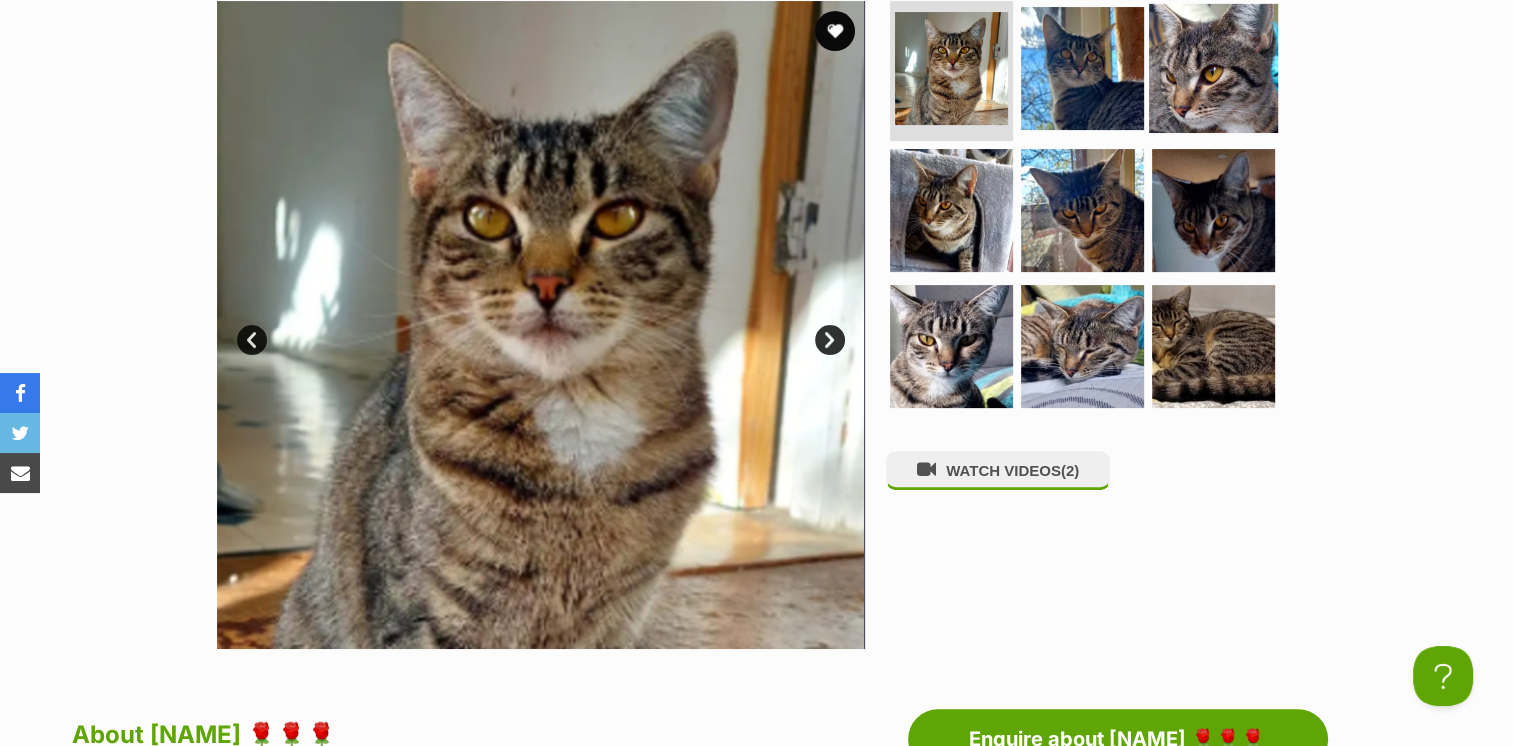 click at bounding box center [1213, 68] 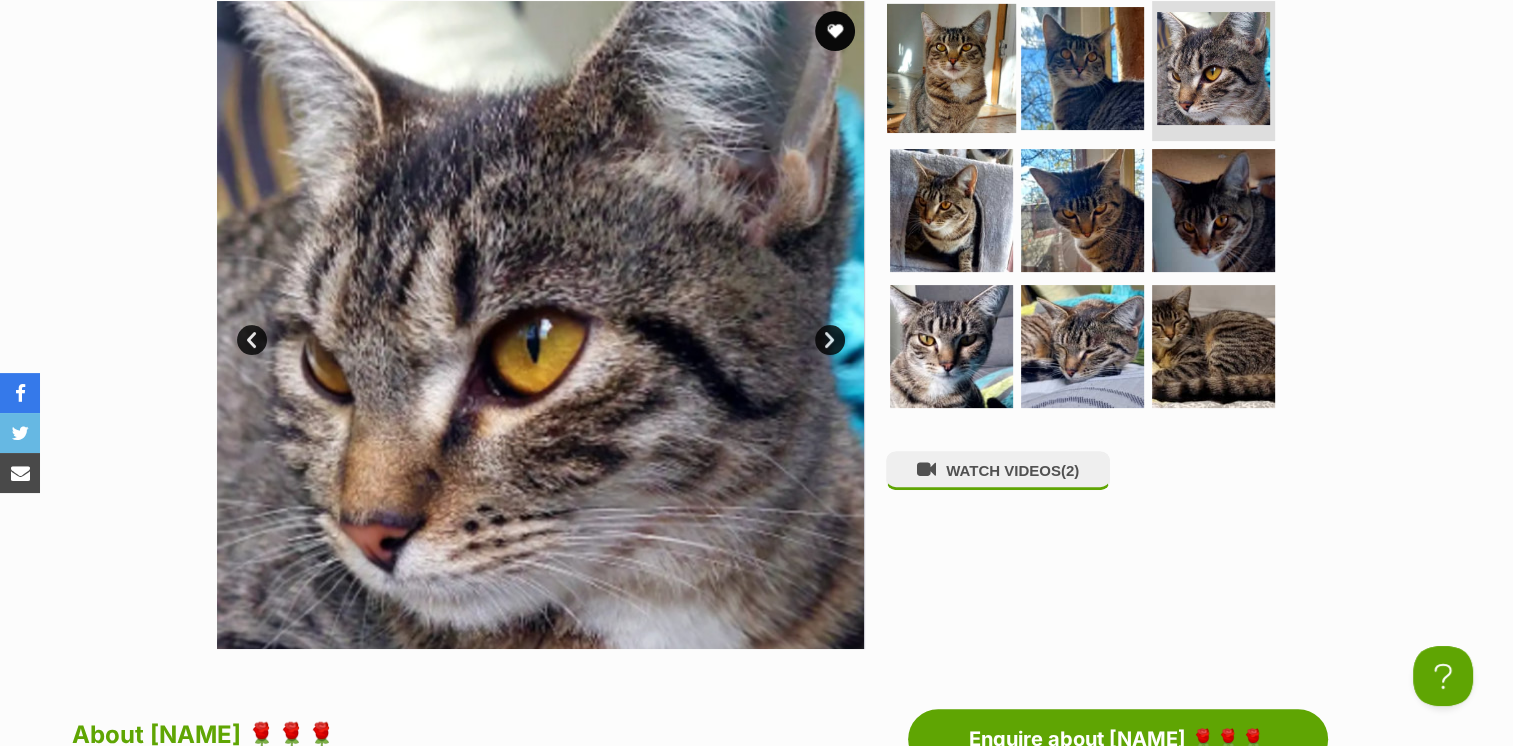 click at bounding box center (951, 68) 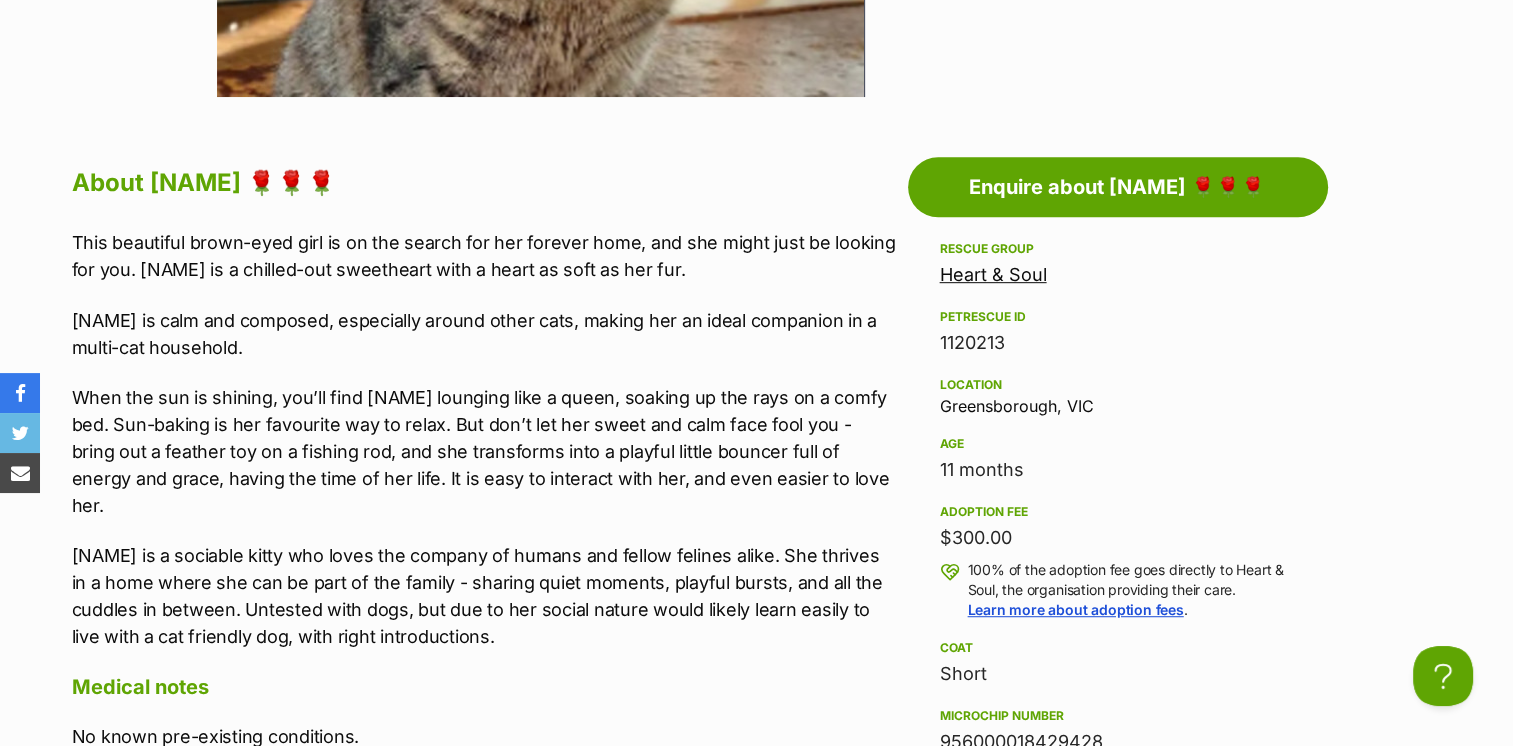 scroll, scrollTop: 1100, scrollLeft: 0, axis: vertical 